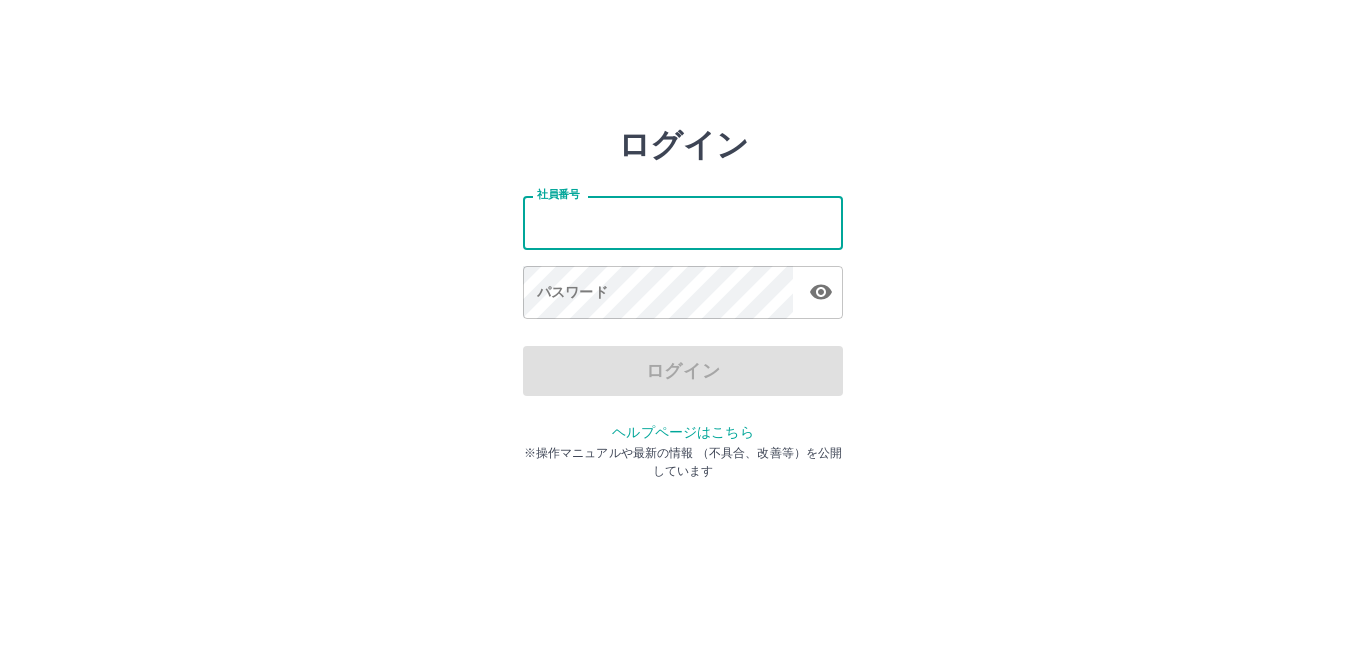 click on "社員番号" at bounding box center [683, 222] 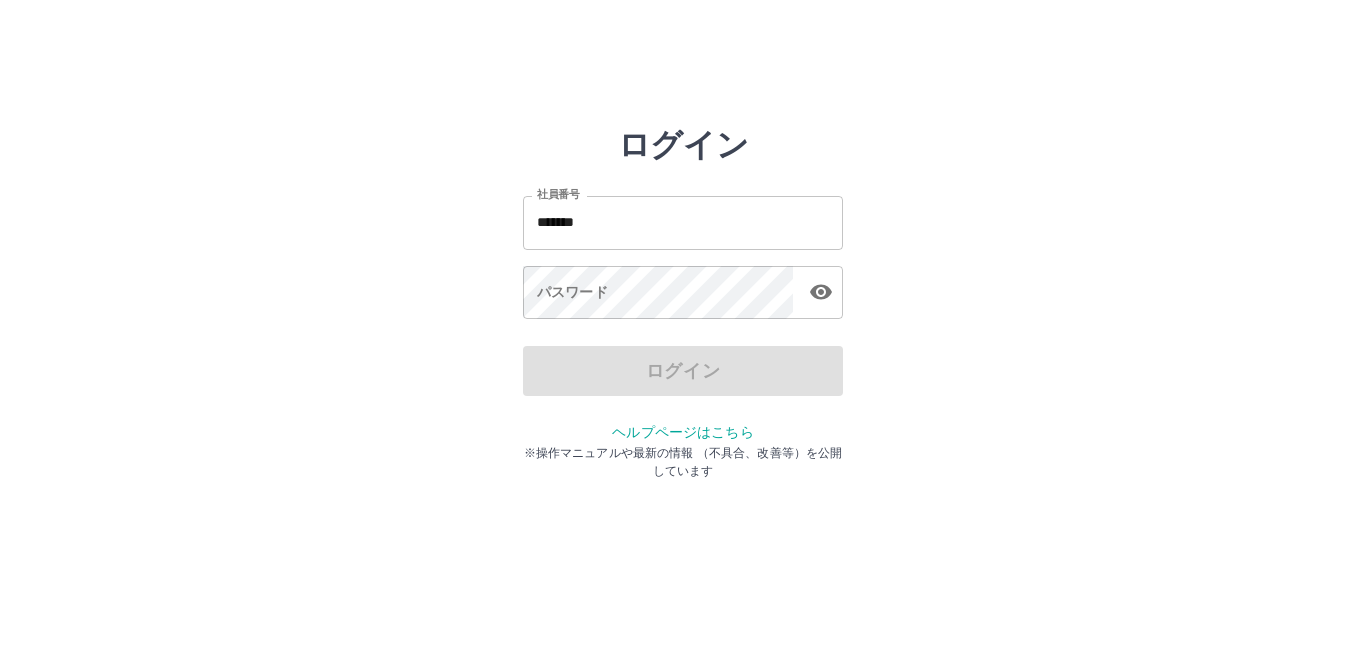 click on "社員番号 [SSN] 社員番号 パスワード パスワード" at bounding box center [683, 254] 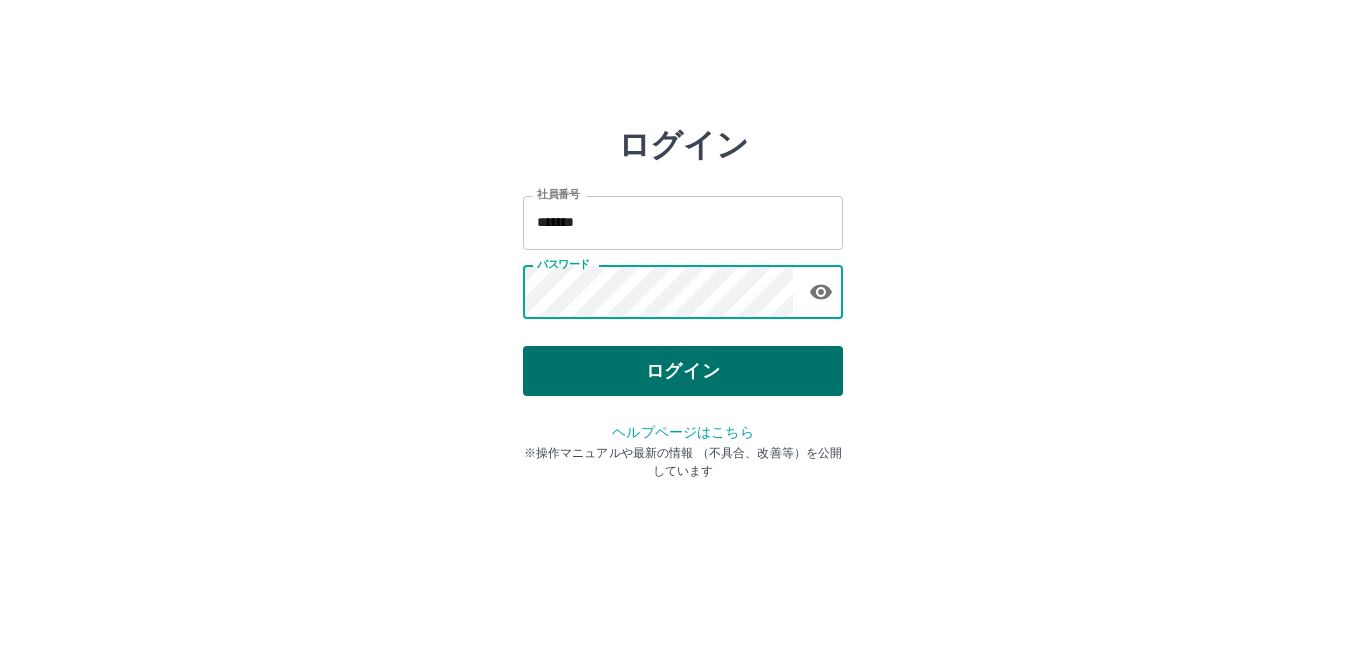 click on "ログイン" at bounding box center (683, 371) 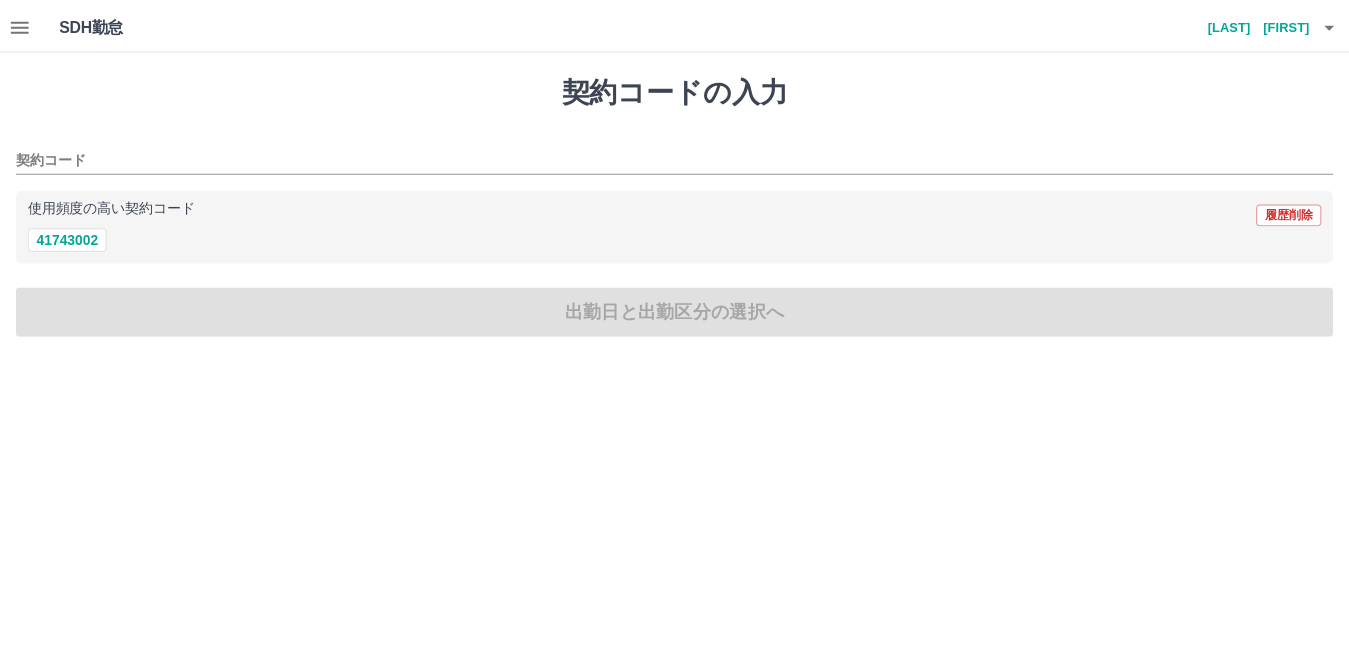 scroll, scrollTop: 0, scrollLeft: 0, axis: both 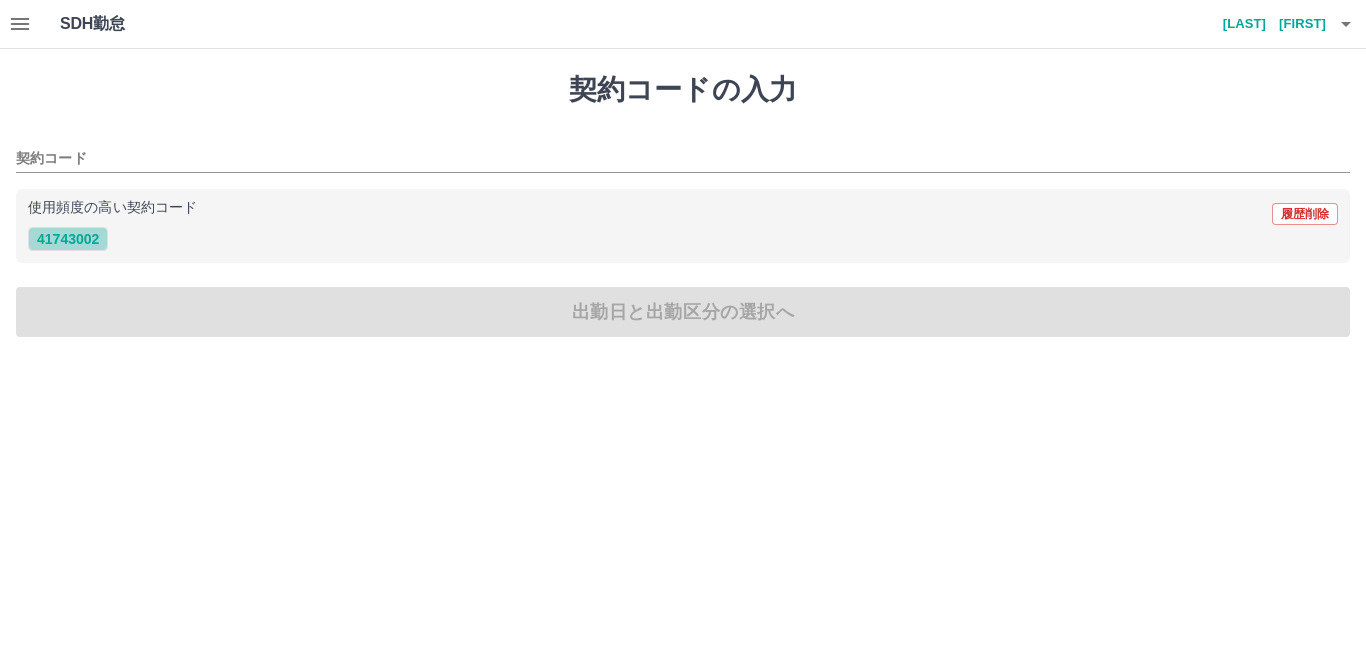 click on "41743002" at bounding box center [68, 239] 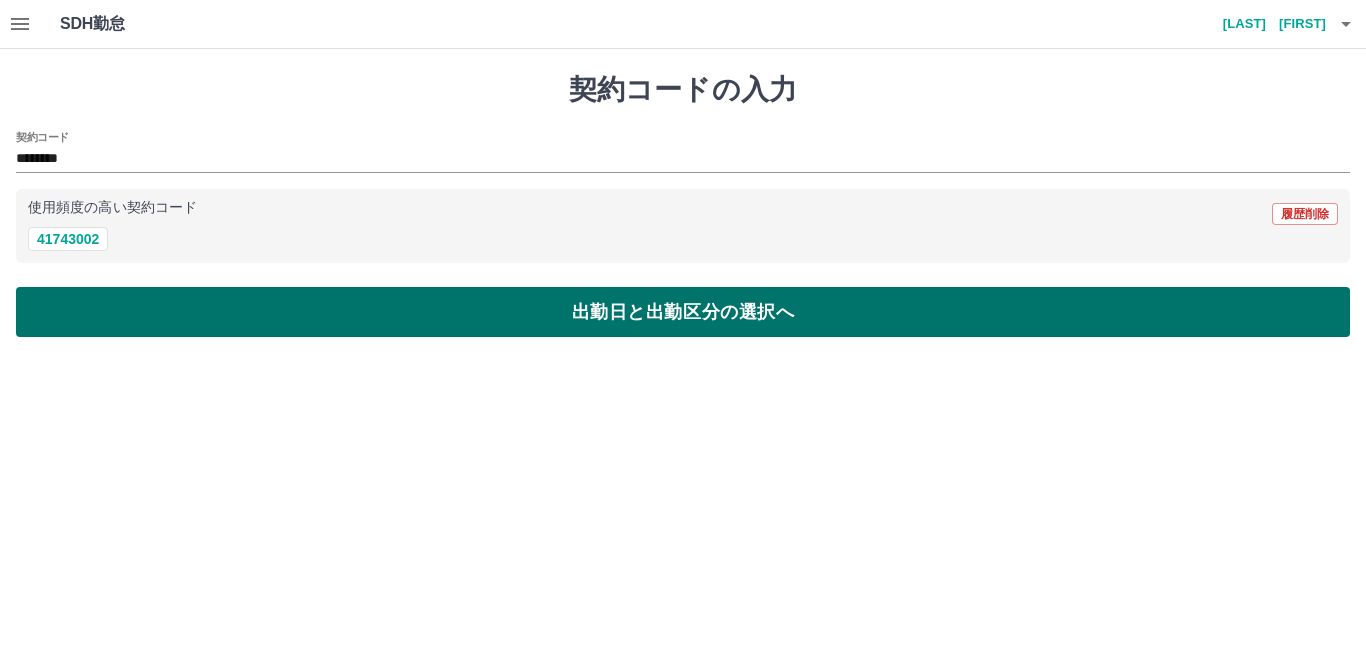 click on "出勤日と出勤区分の選択へ" at bounding box center [683, 312] 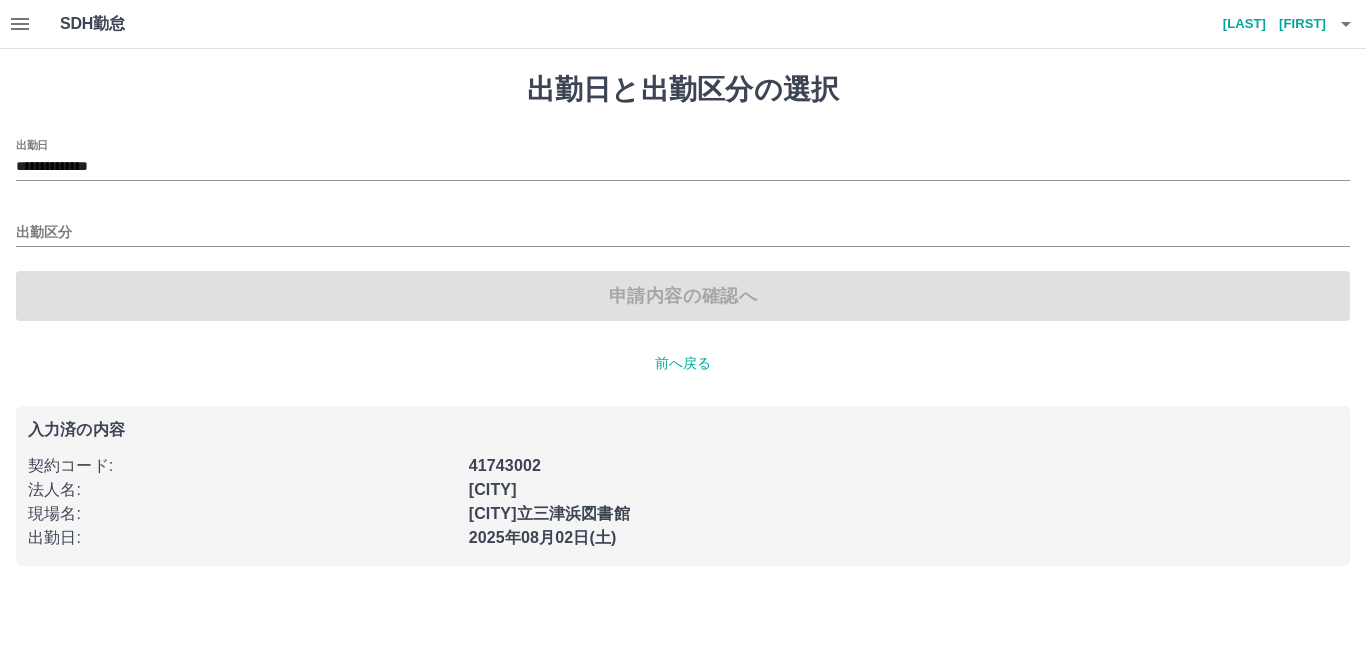 click on "出勤区分" at bounding box center (683, 226) 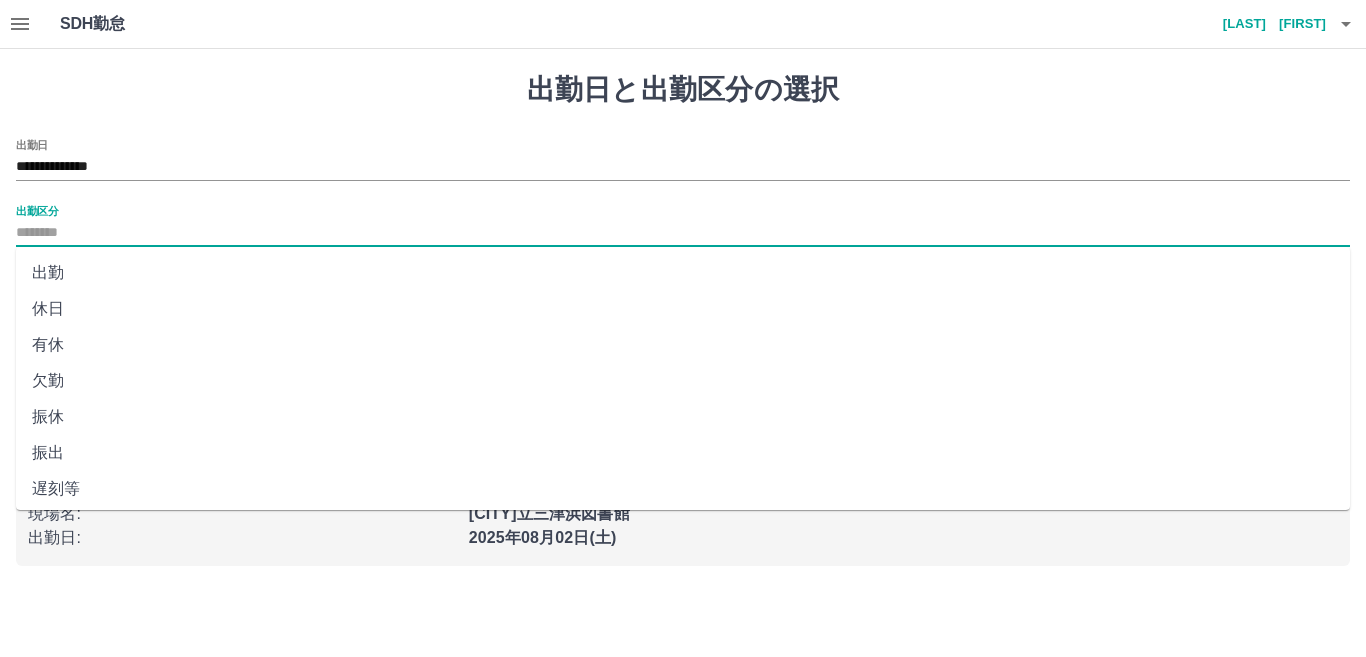 click on "出勤区分" at bounding box center (683, 233) 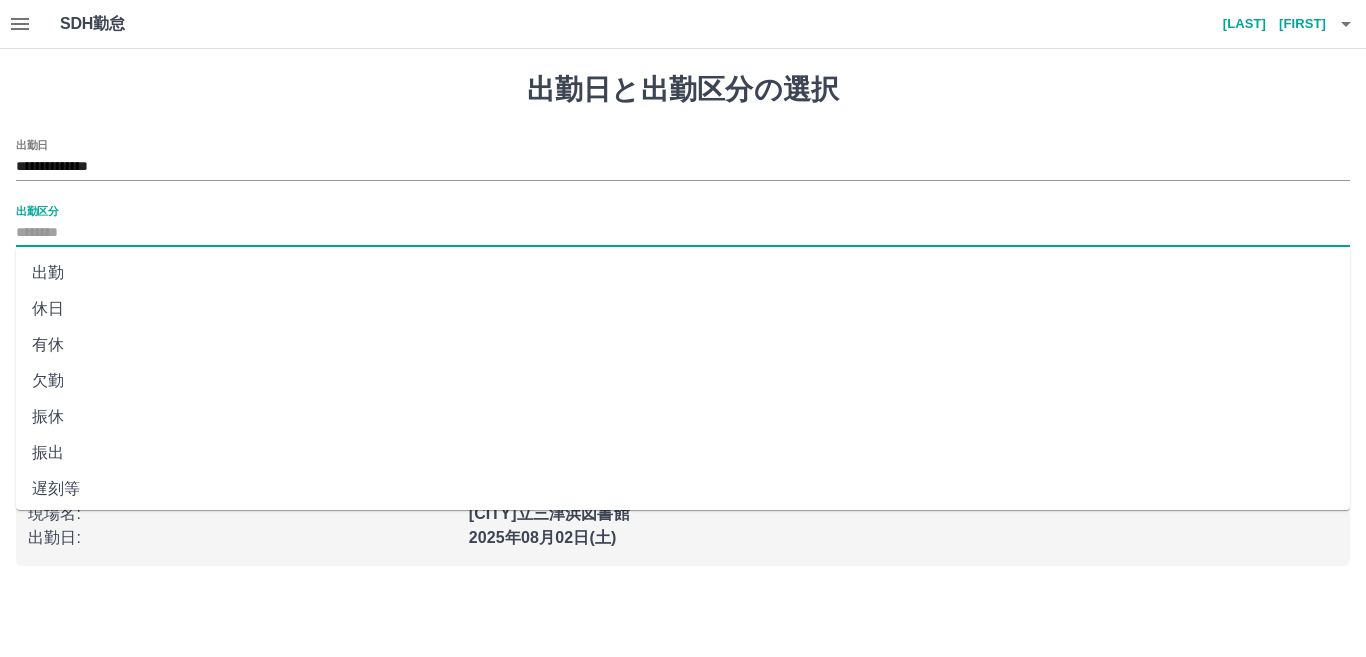 click on "出勤" at bounding box center [683, 273] 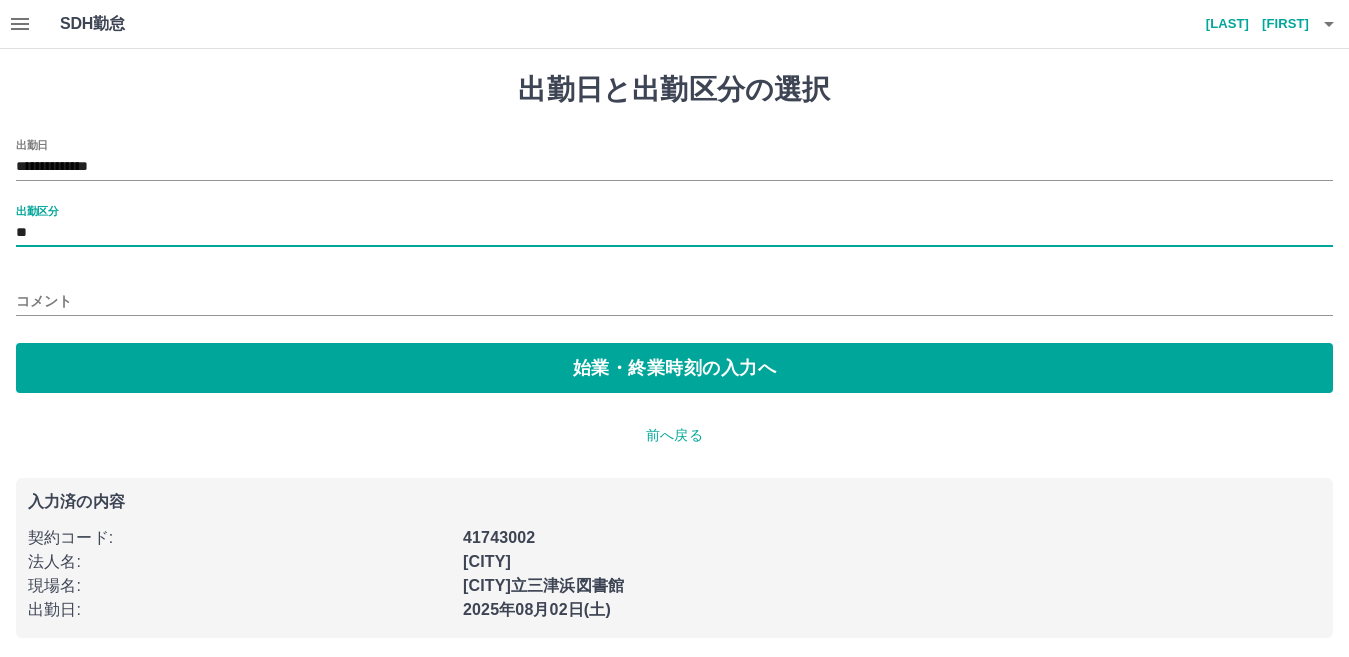 click on "コメント" at bounding box center (674, 301) 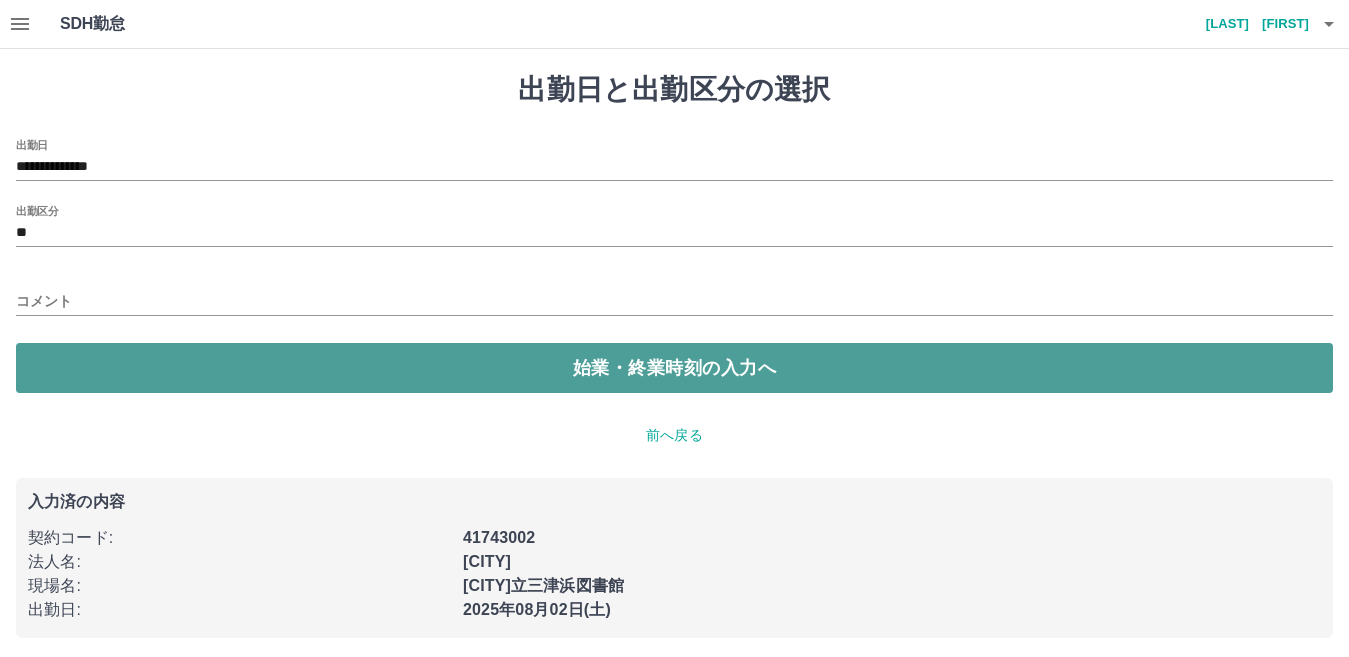 click on "始業・終業時刻の入力へ" at bounding box center [674, 368] 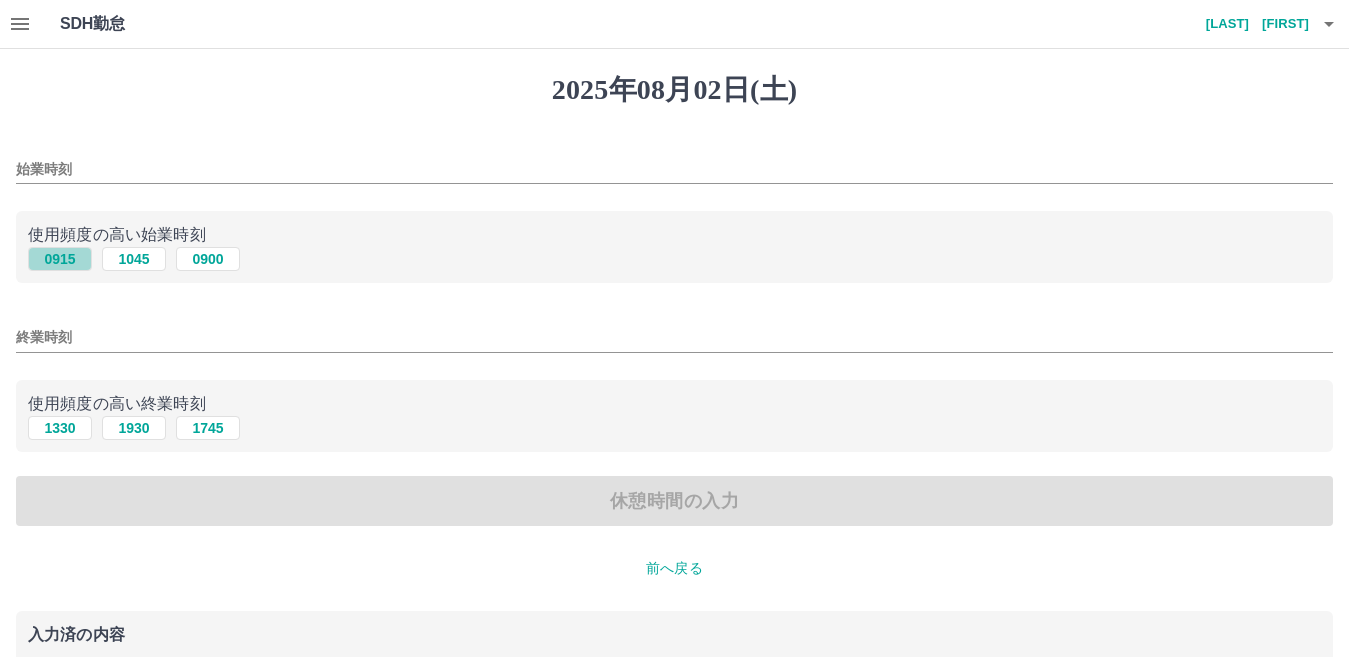 click on "0915" at bounding box center (60, 259) 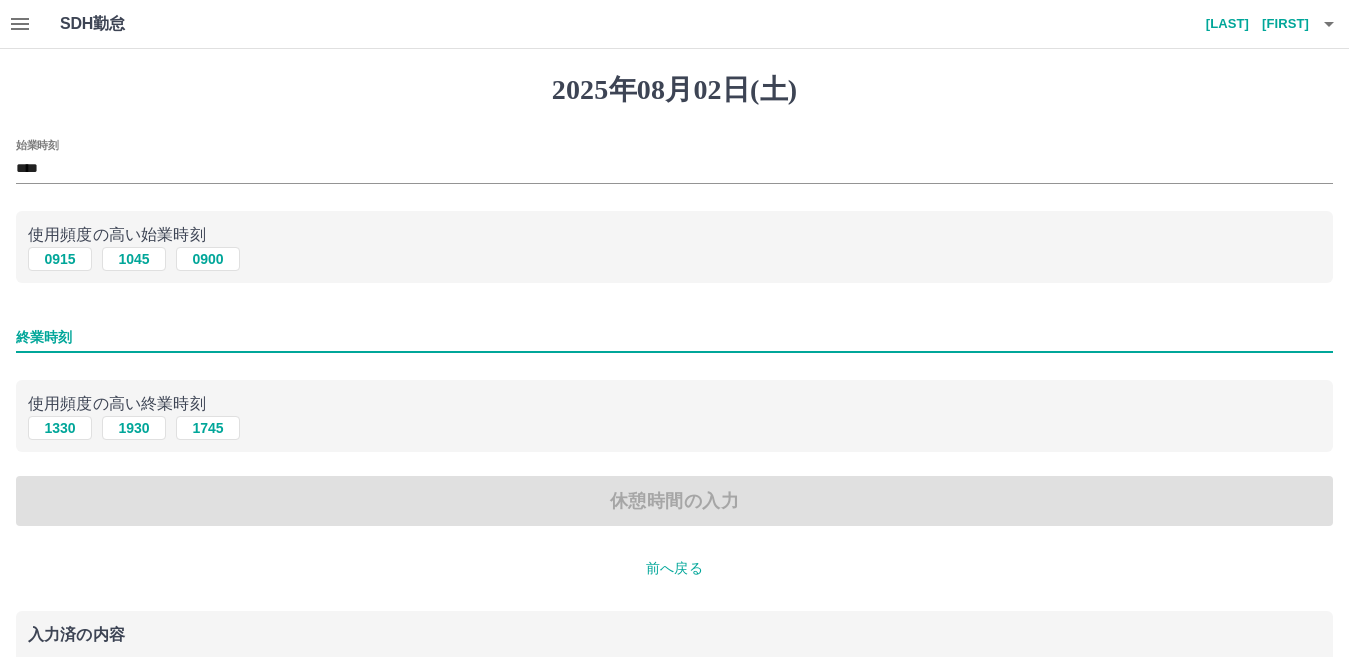 click on "終業時刻" at bounding box center [674, 337] 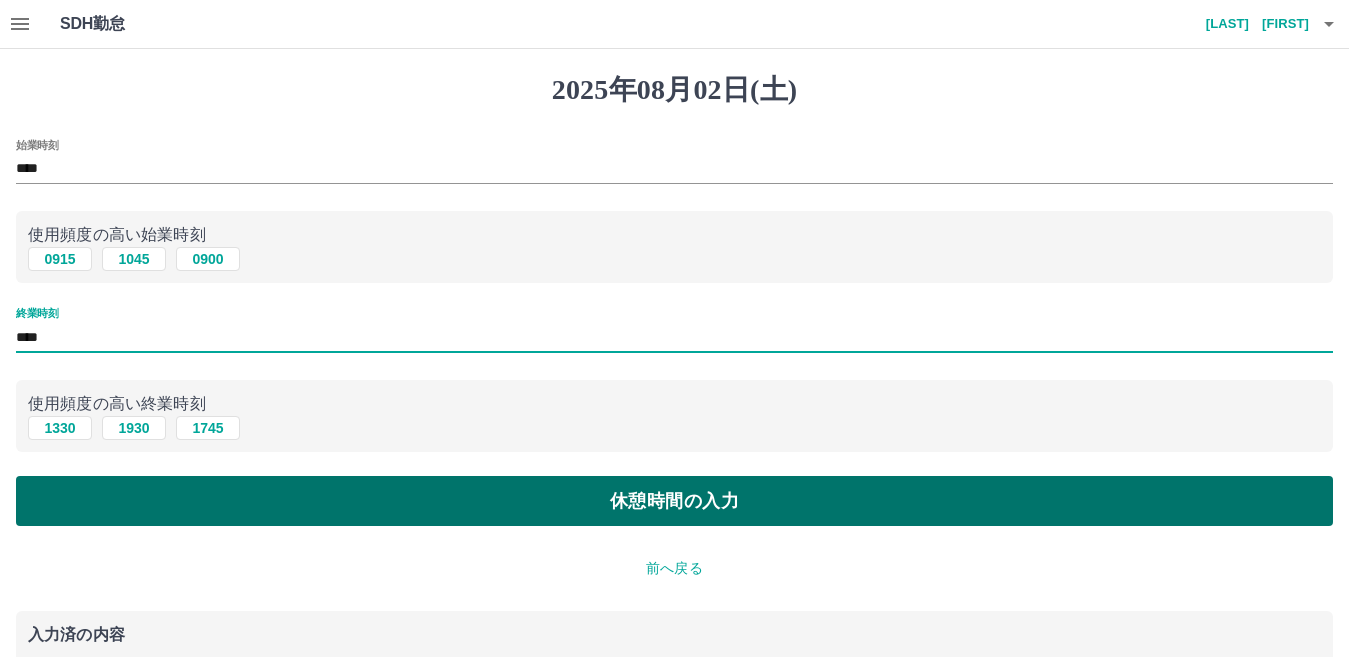 type on "****" 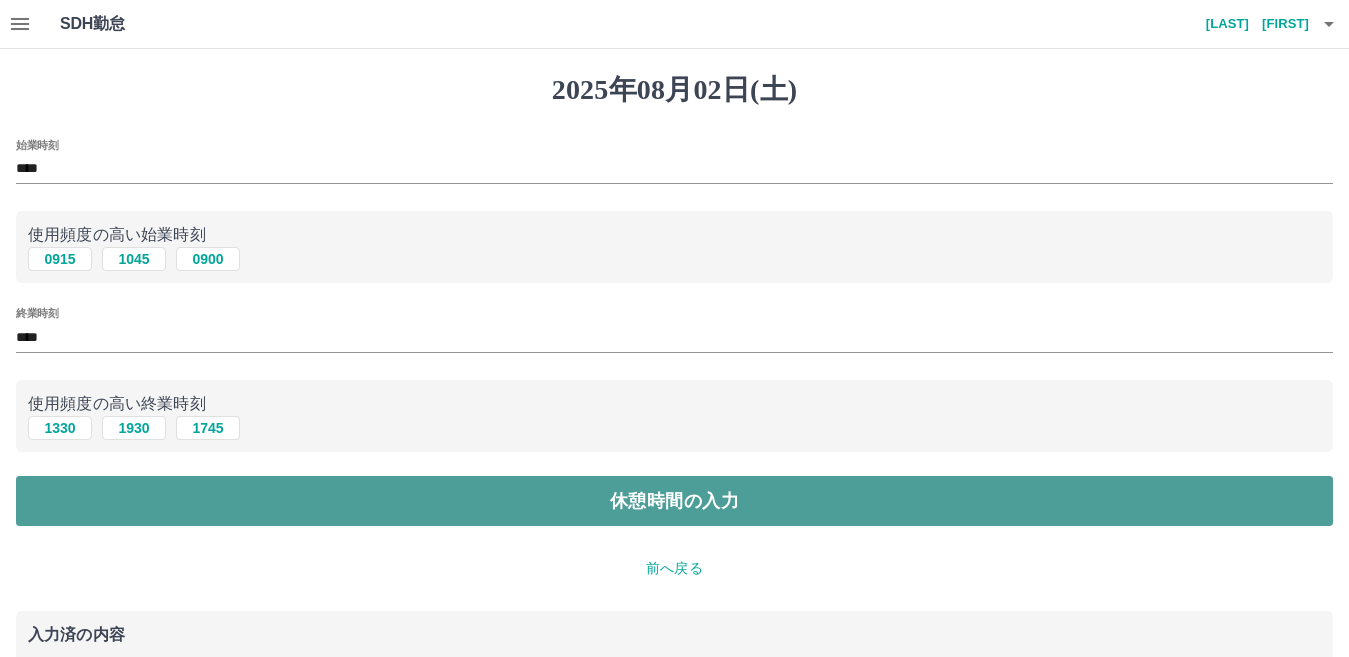 click on "休憩時間の入力" at bounding box center (674, 501) 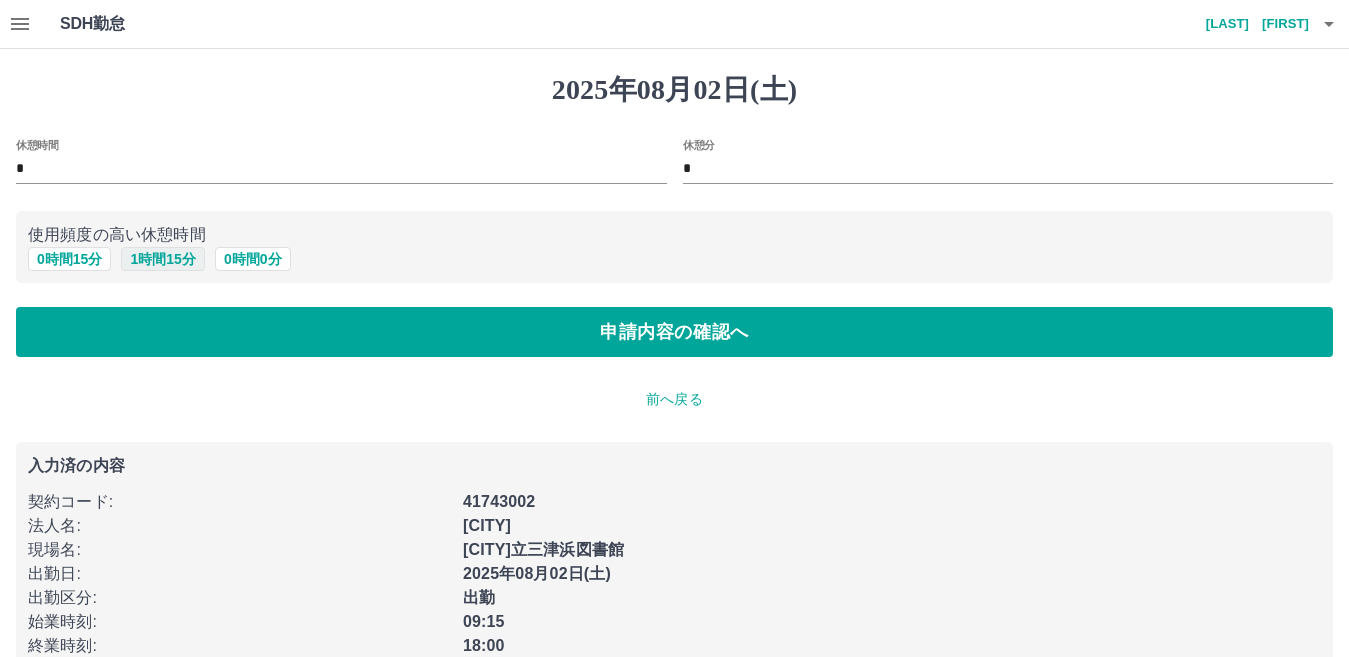 click on "1 時間 15 分" at bounding box center [162, 259] 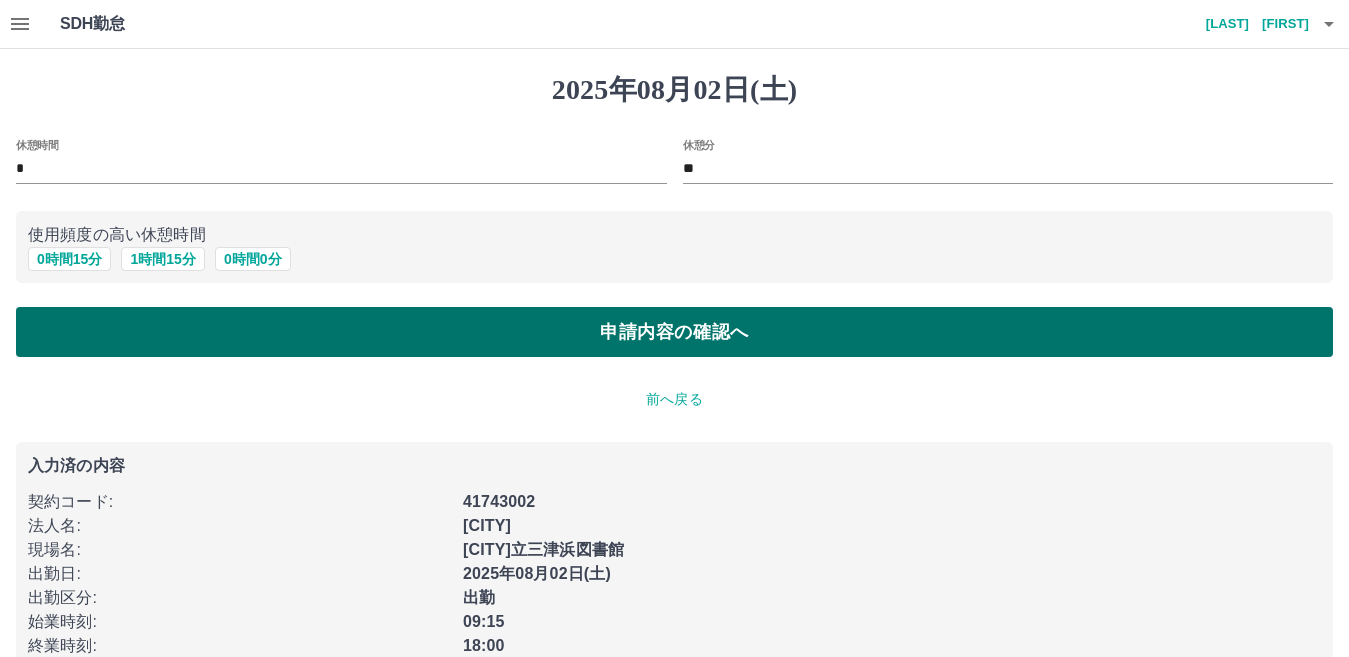 click on "申請内容の確認へ" at bounding box center (674, 332) 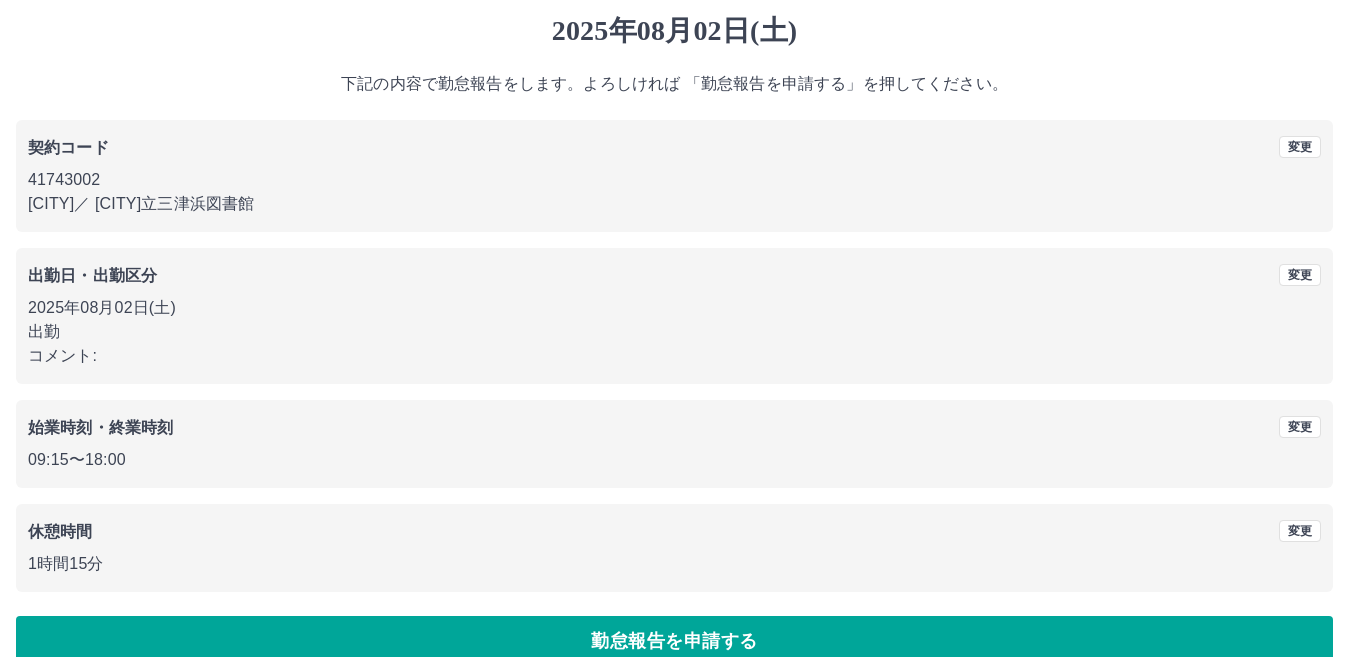 scroll, scrollTop: 92, scrollLeft: 0, axis: vertical 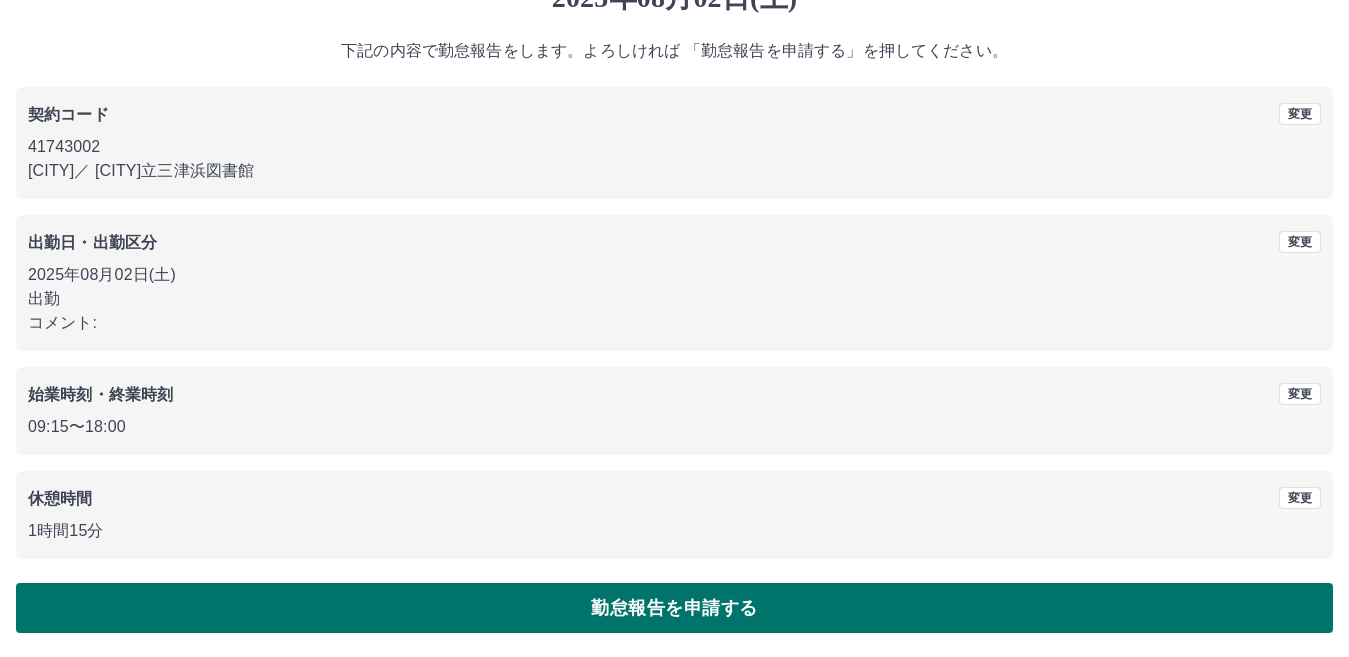 click on "勤怠報告を申請する" at bounding box center [674, 608] 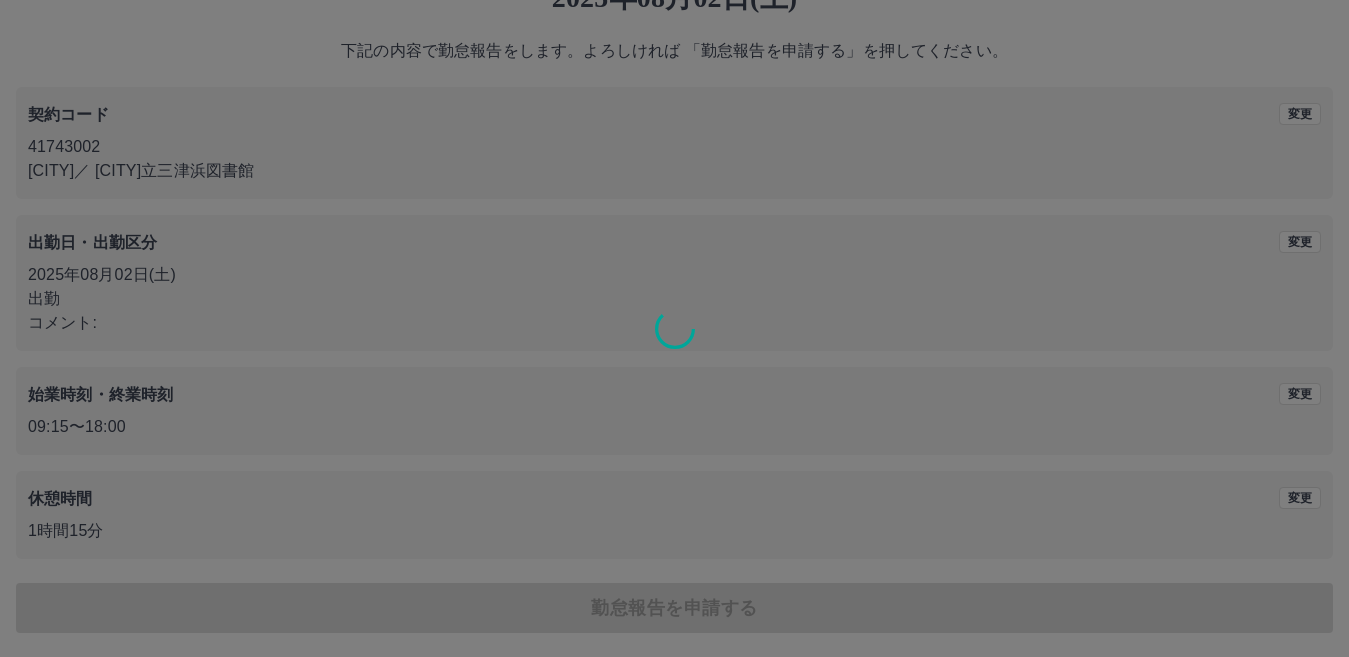 scroll, scrollTop: 0, scrollLeft: 0, axis: both 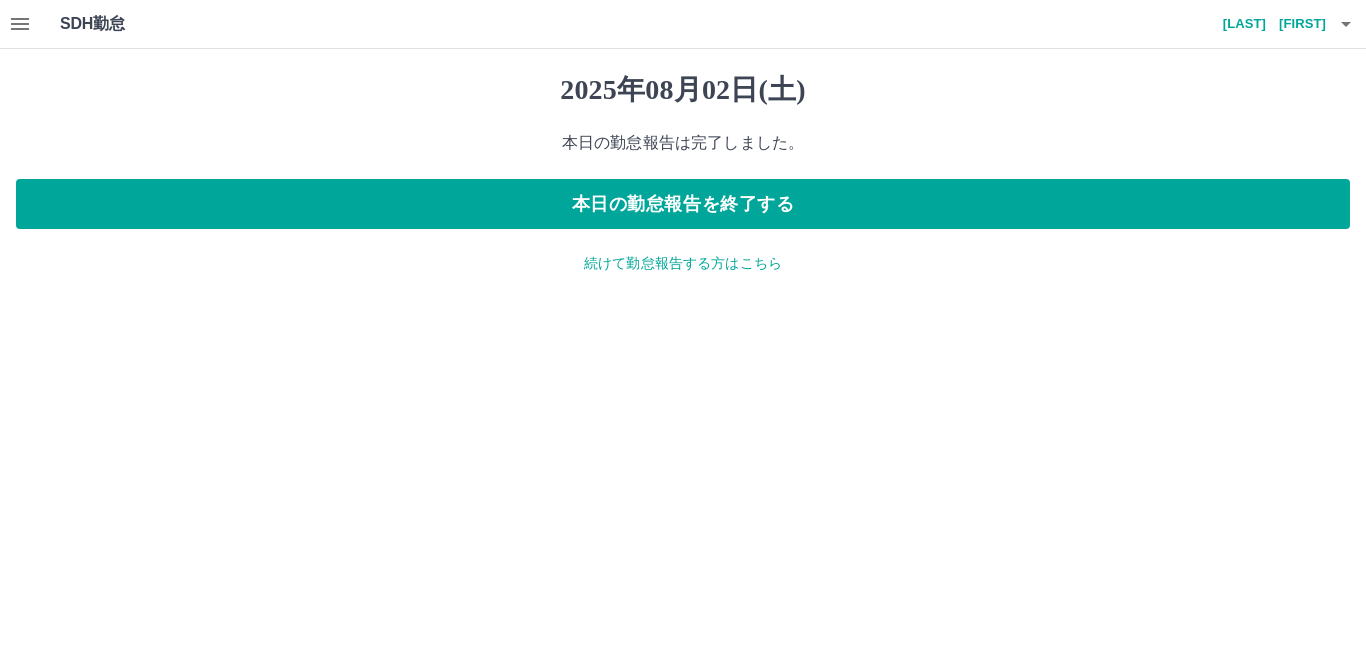 click on "続けて勤怠報告する方はこちら" at bounding box center [683, 263] 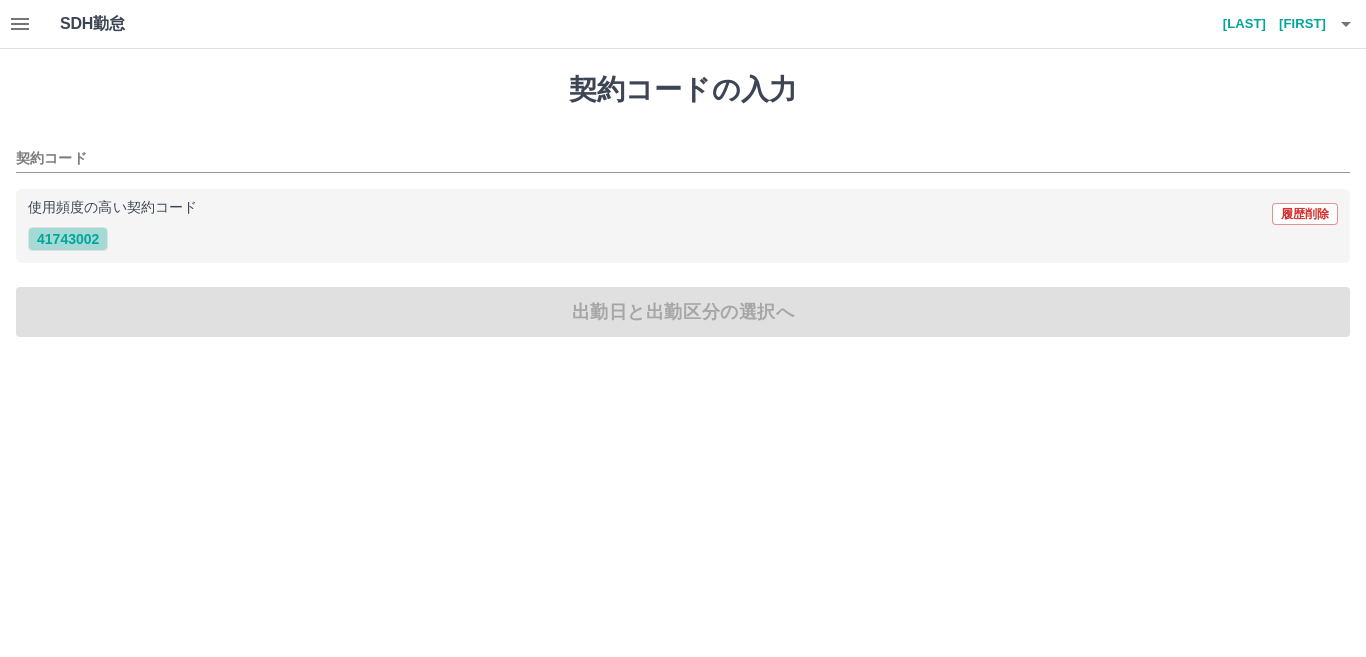 click on "41743002" at bounding box center (68, 239) 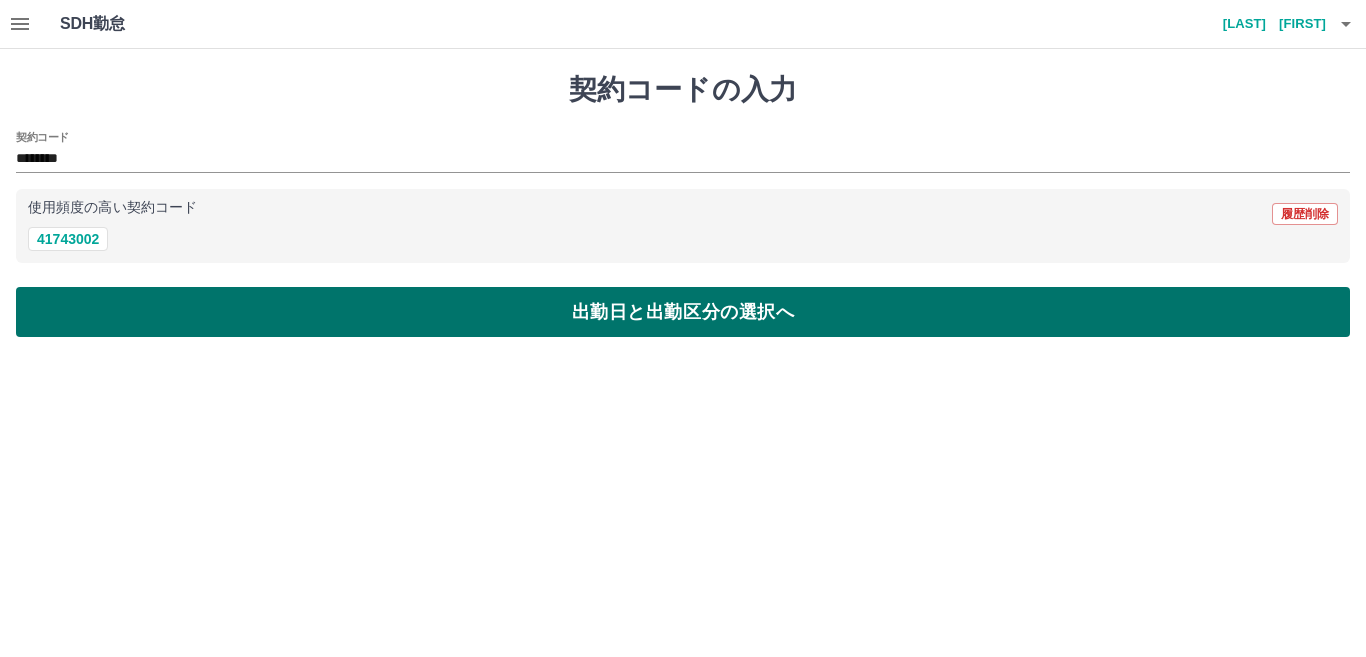 click on "出勤日と出勤区分の選択へ" at bounding box center (683, 312) 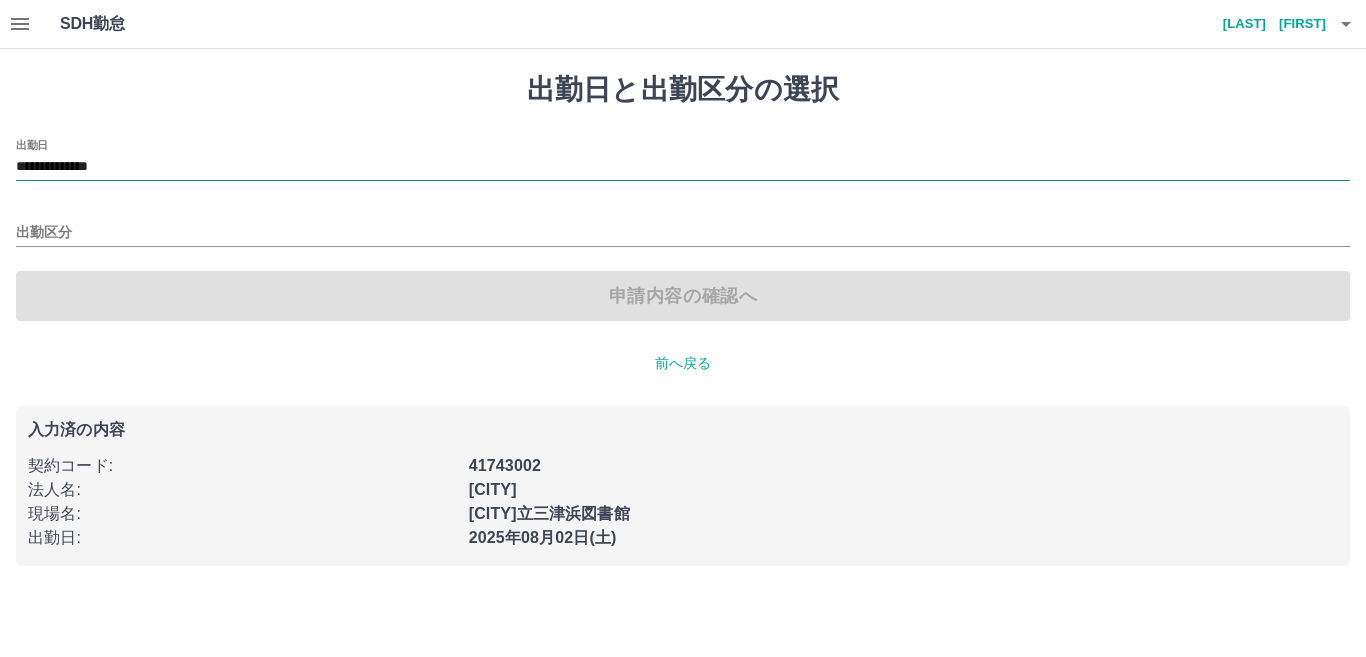 click on "**********" at bounding box center (683, 167) 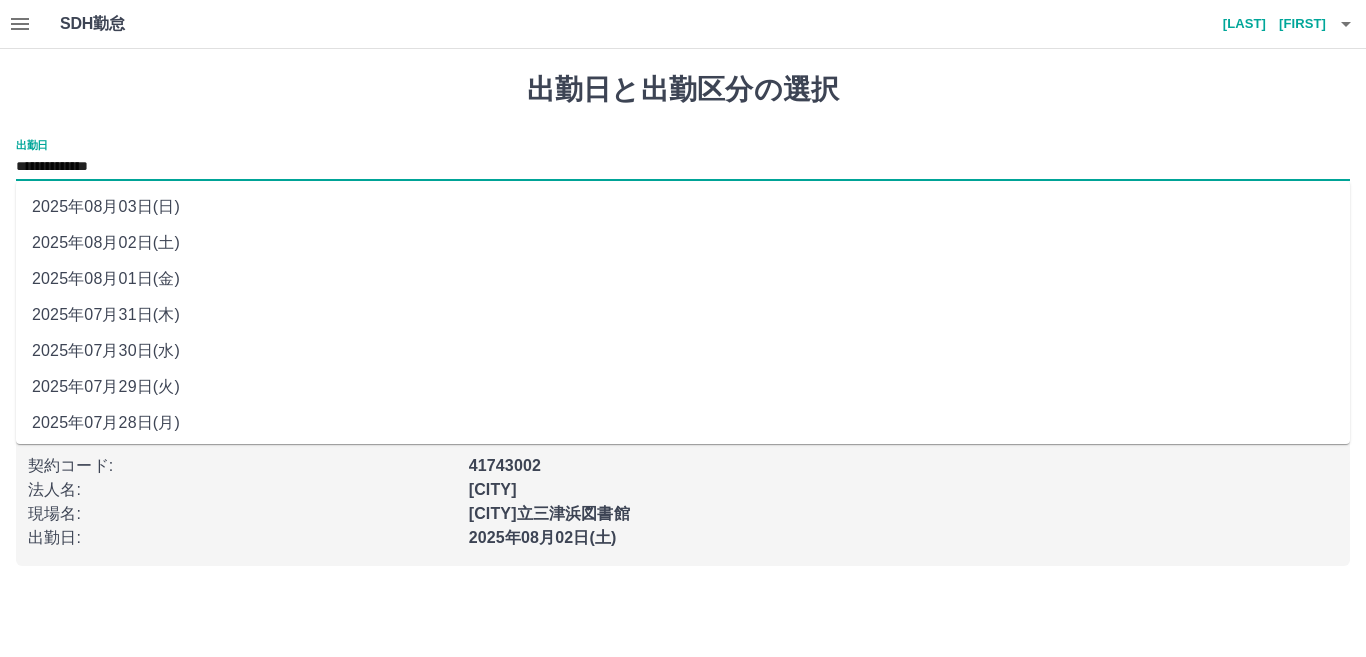 click on "2025年08月01日(金)" at bounding box center [683, 279] 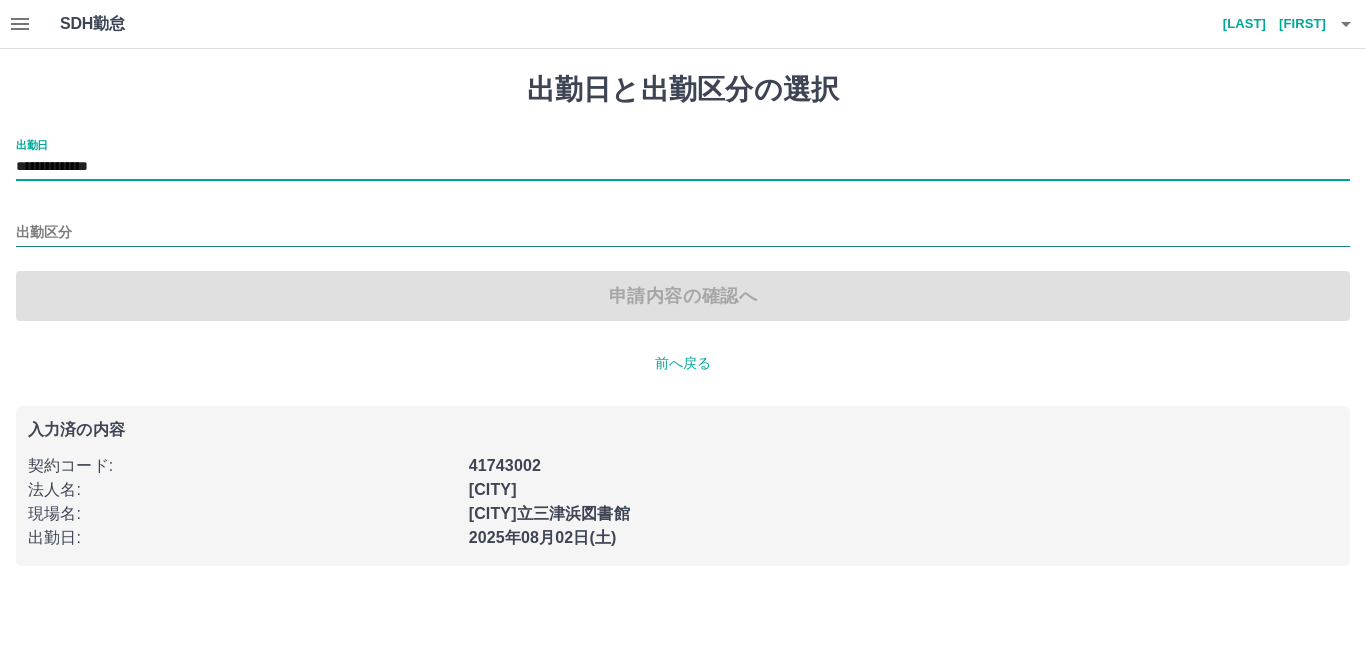 click on "出勤区分" at bounding box center [683, 233] 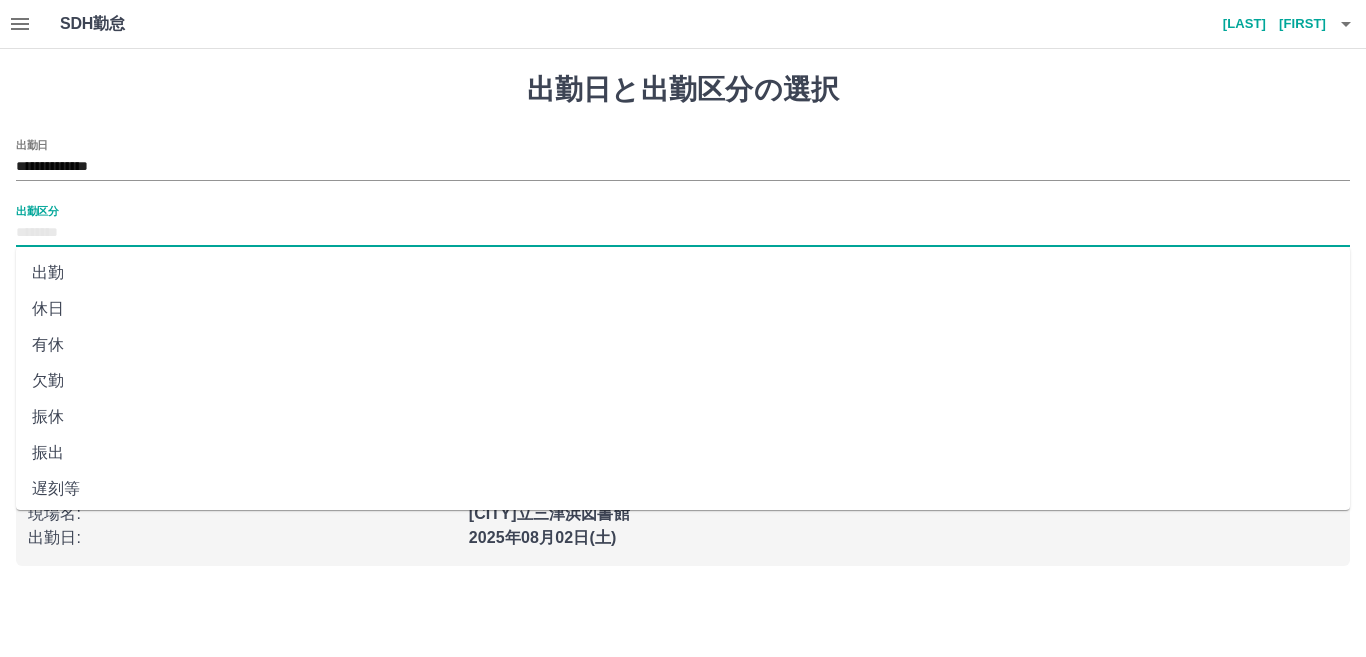 click on "出勤" at bounding box center [683, 273] 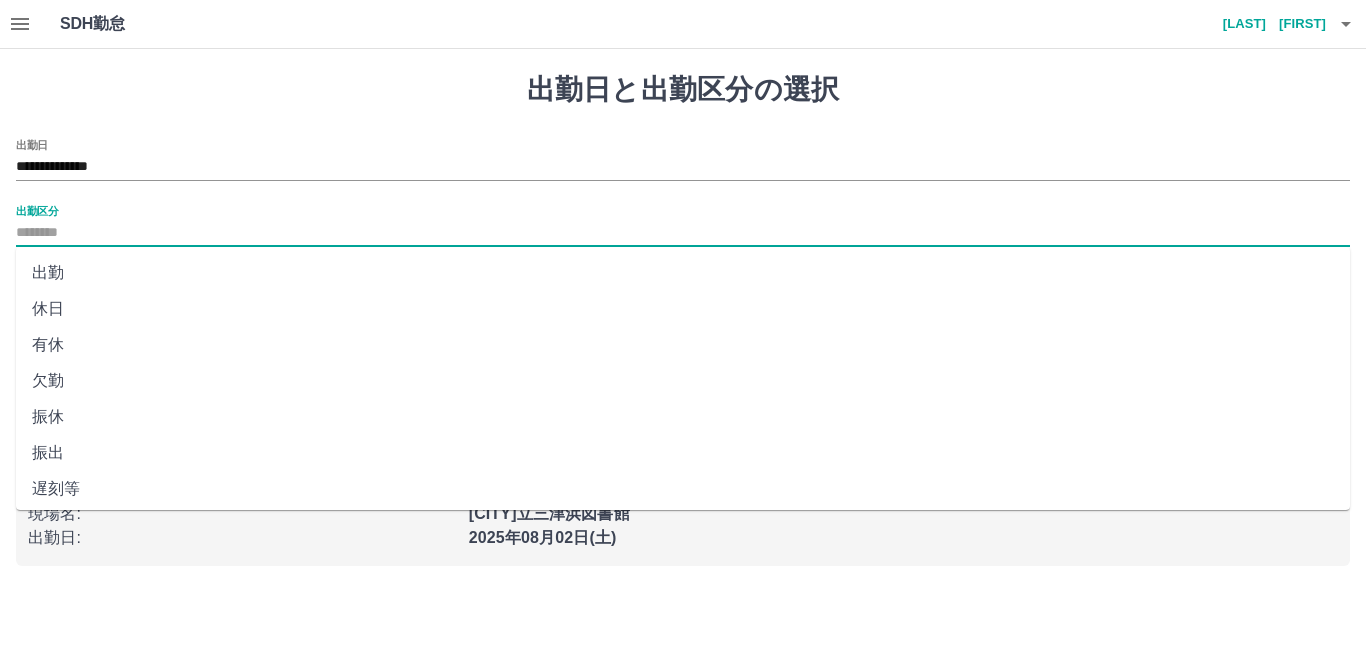 type on "**" 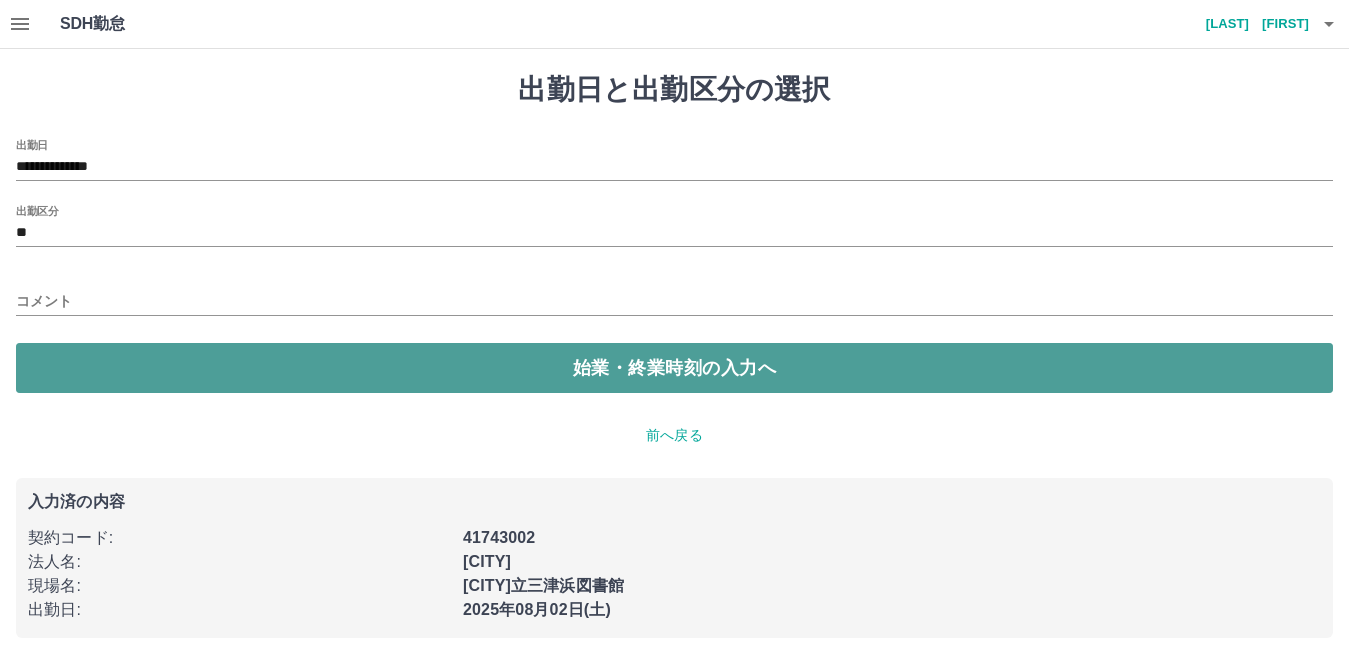 click on "始業・終業時刻の入力へ" at bounding box center (674, 368) 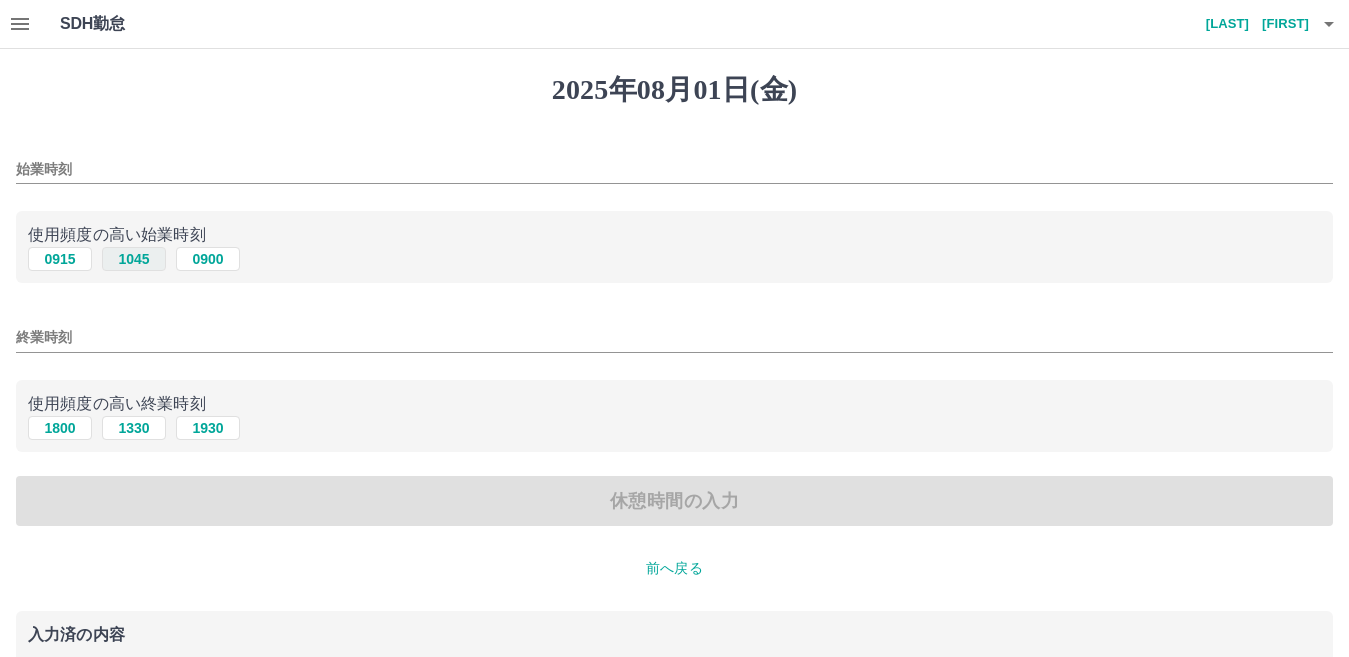 click on "1045" at bounding box center (134, 259) 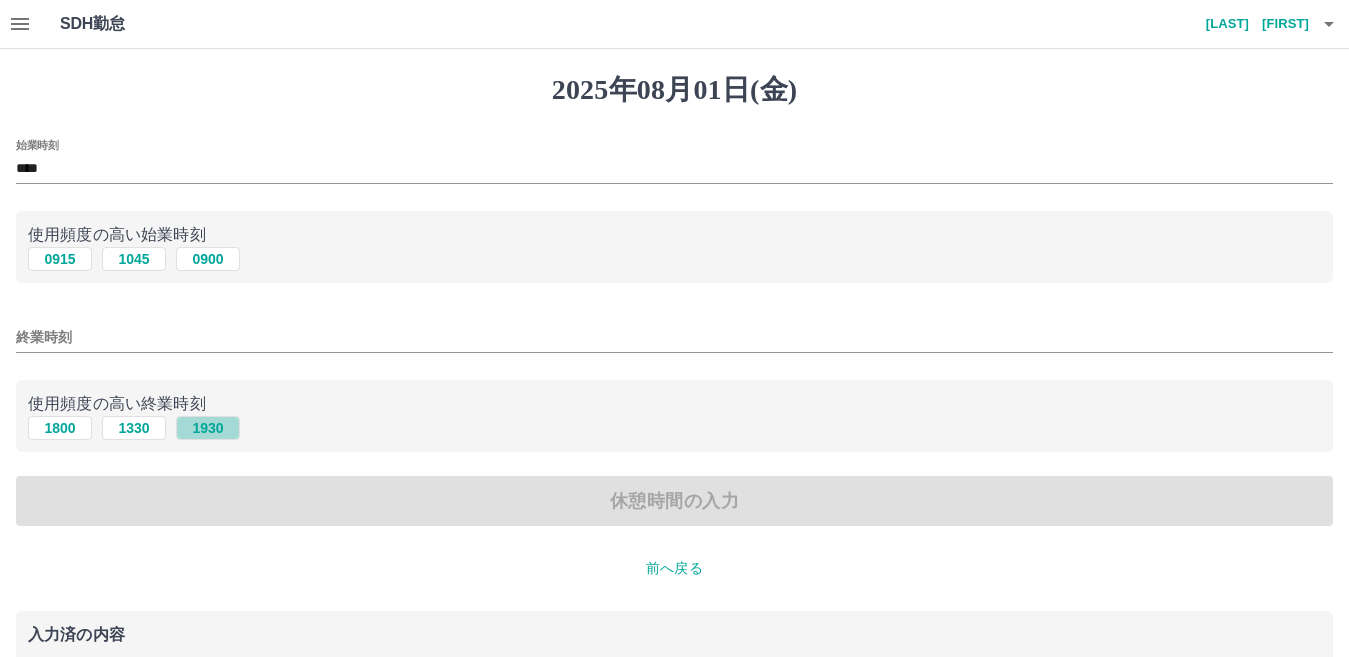 click on "1930" at bounding box center (208, 428) 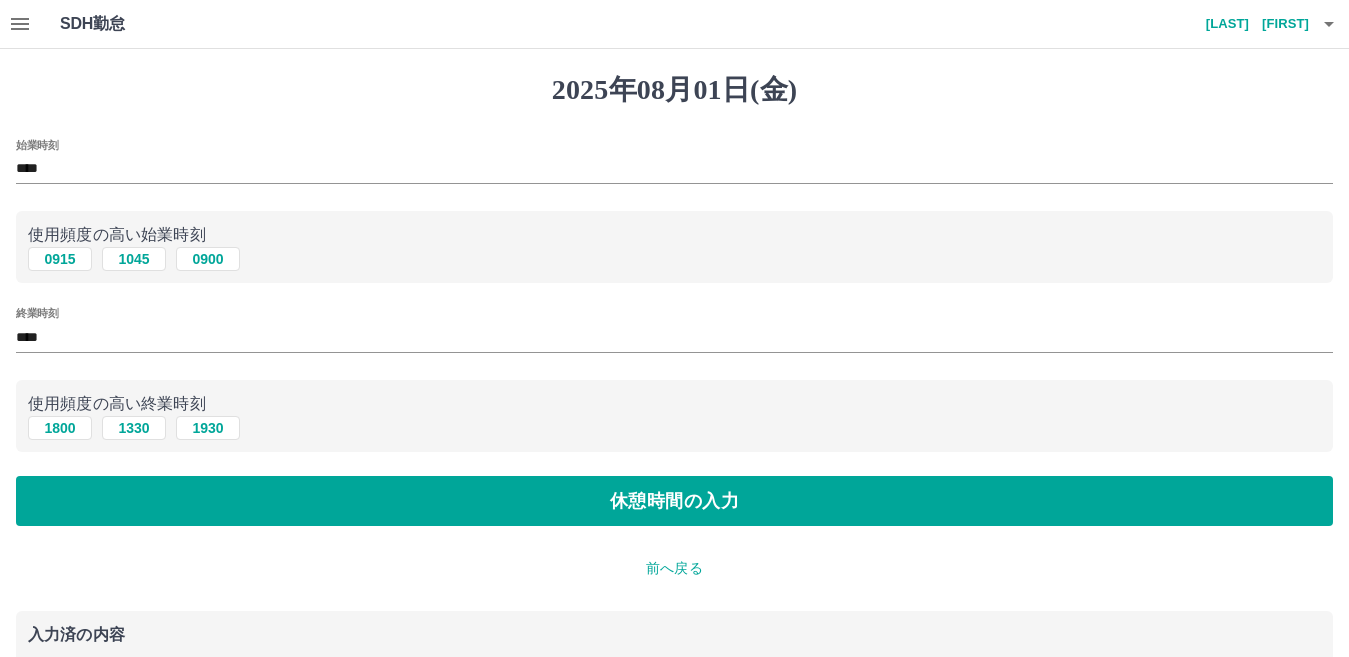click on "始業時刻 **** 使用頻度の高い始業時刻 0915 1045 0900 終業時刻 **** 使用頻度の高い終業時刻 1800 1330 1930 休憩時間の入力" at bounding box center [674, 333] 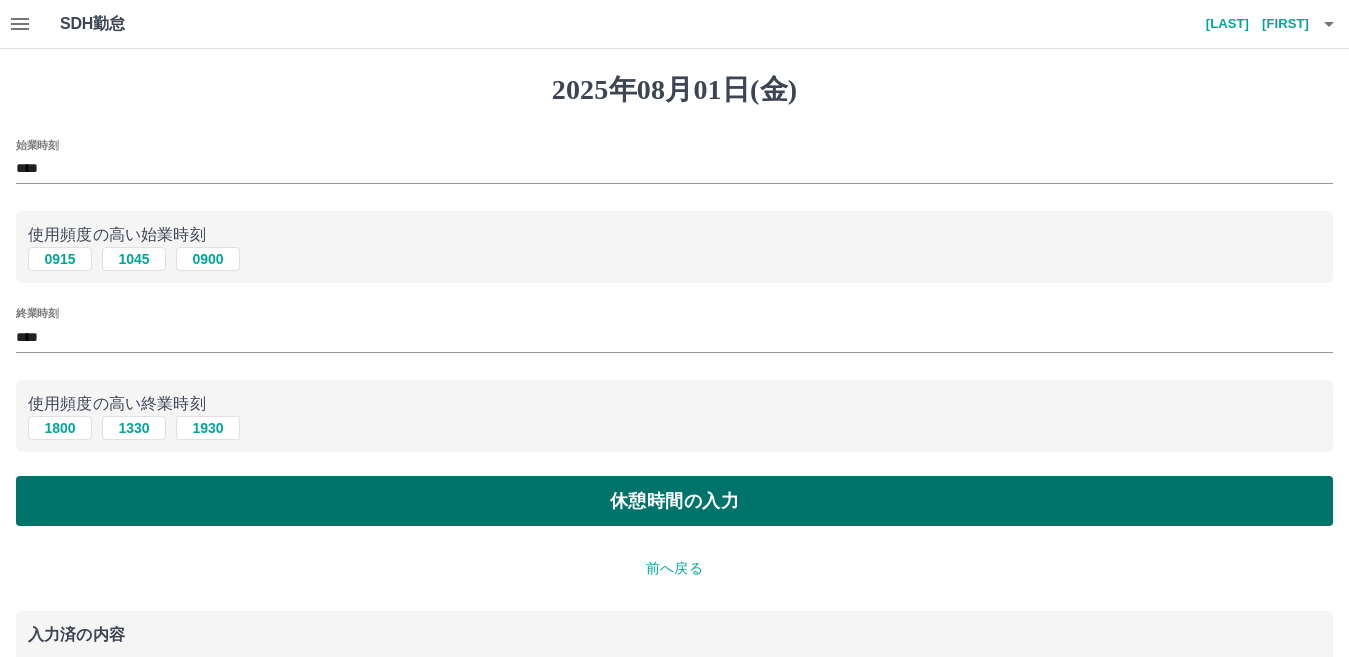 click on "休憩時間の入力" at bounding box center [674, 501] 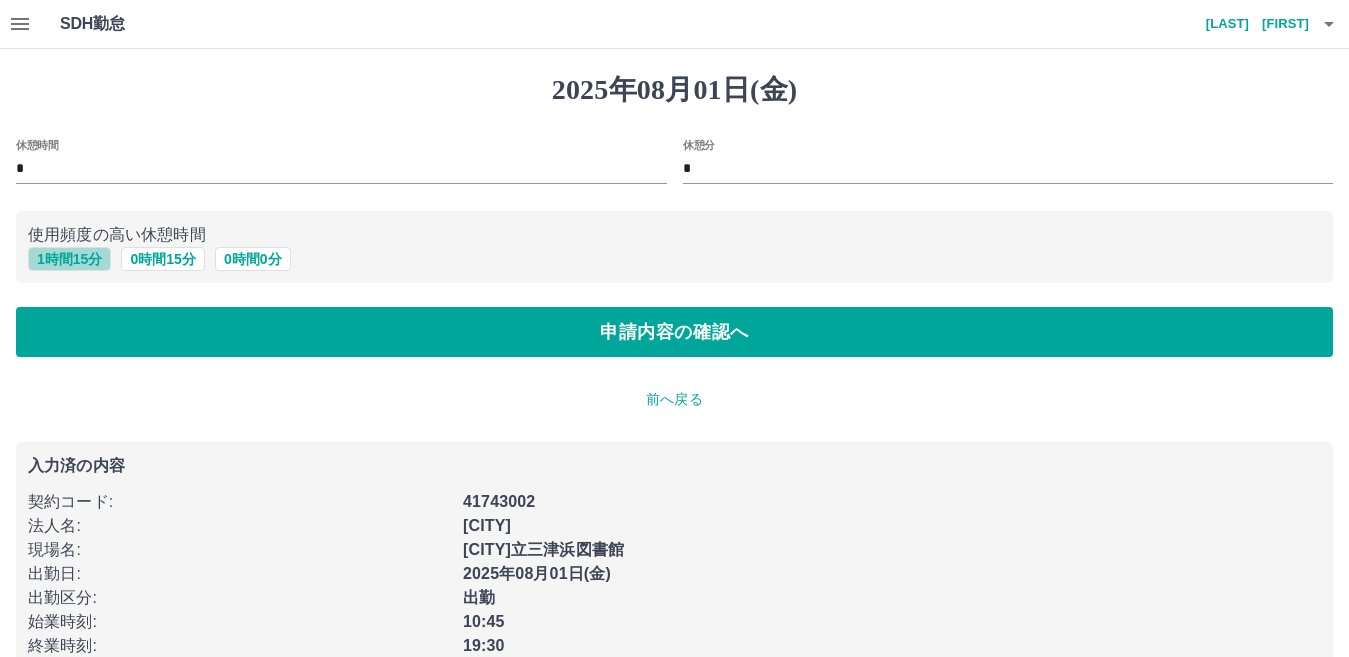 click on "1 時間 15 分" at bounding box center [69, 259] 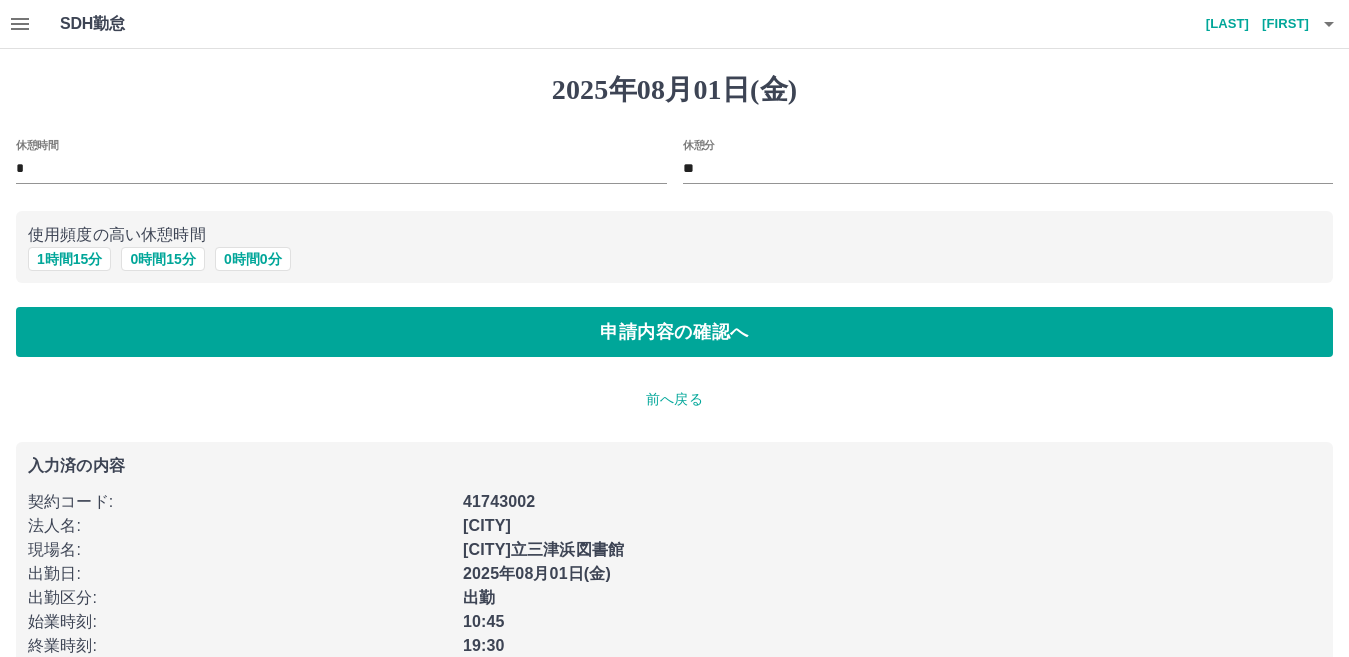 click on "2025年08月01日(金) 休憩時間 * 休憩分 ** 使用頻度の高い休憩時間 1 時間 15 分 0 時間 15 分 0 時間 0 分 申請内容の確認へ 前へ戻る 入力済の内容 契約コード : 41743002 法人名 : 松山市 現場名 : 松山市立三津浜図書館 出勤日 : 2025年08月01日(金) 出勤区分 : 出勤 始業時刻 : 10:45 終業時刻 : 19:30" at bounding box center (674, 373) 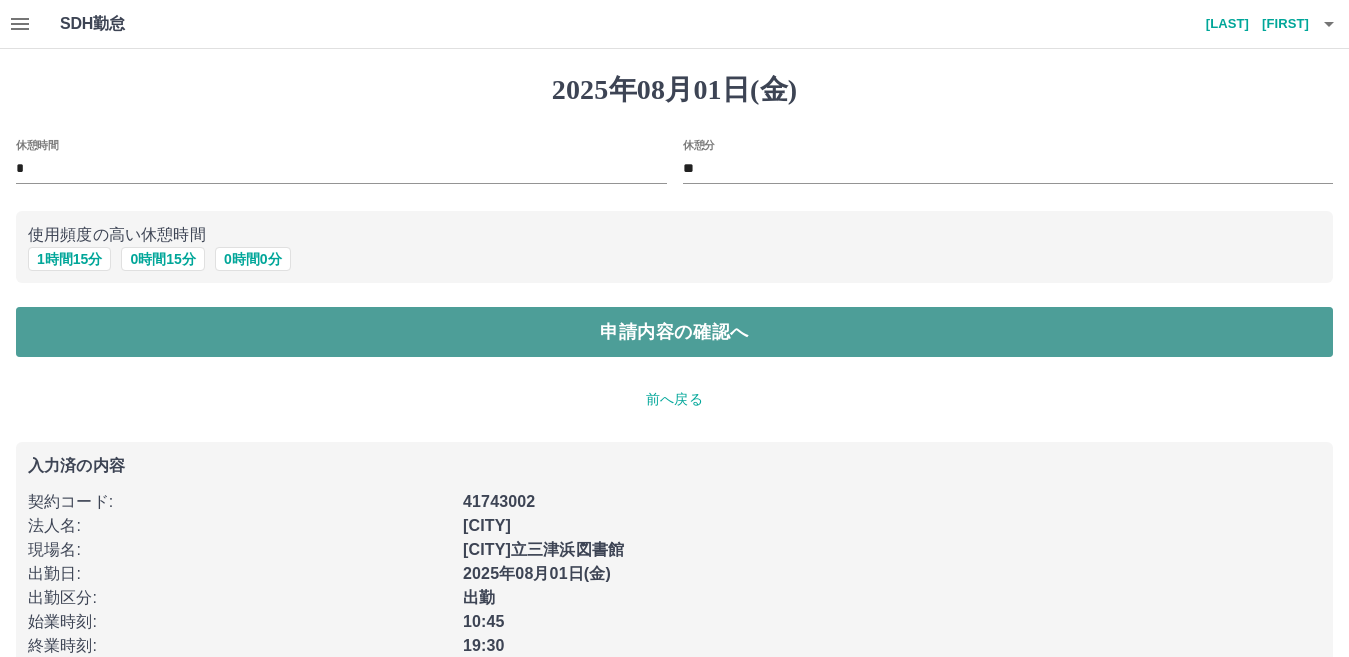 click on "申請内容の確認へ" at bounding box center [674, 332] 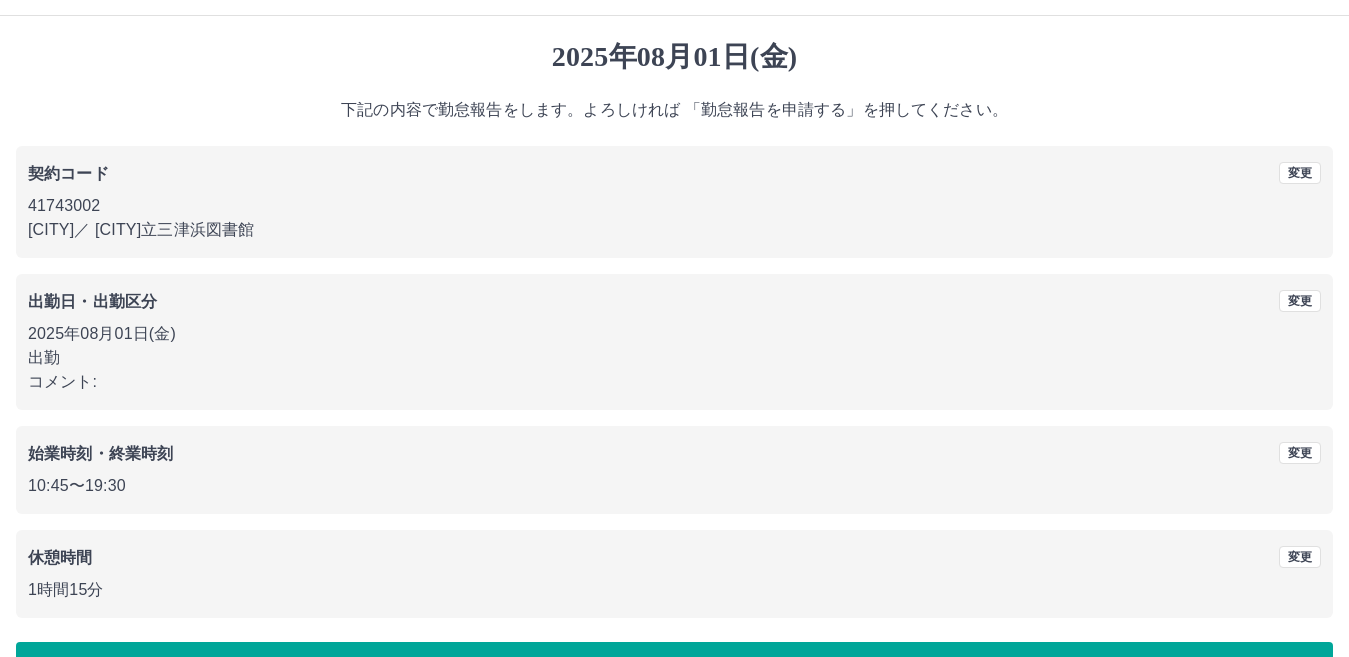 scroll, scrollTop: 92, scrollLeft: 0, axis: vertical 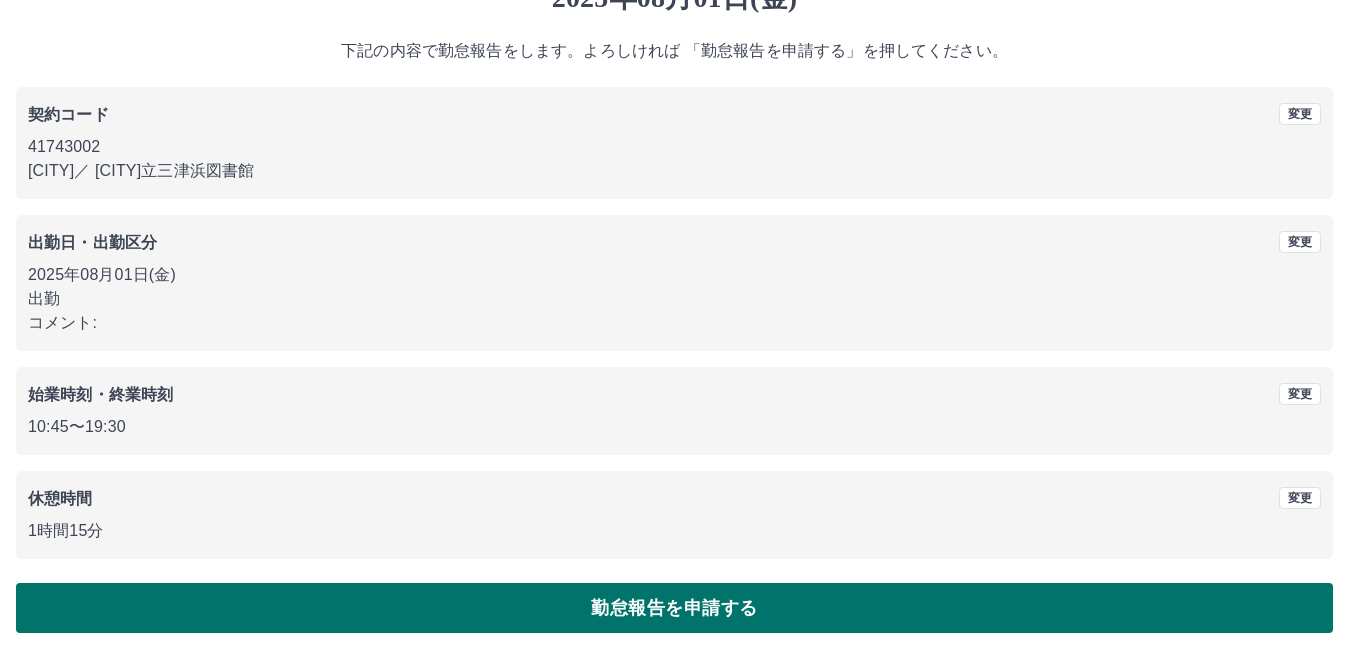 click on "勤怠報告を申請する" at bounding box center [674, 608] 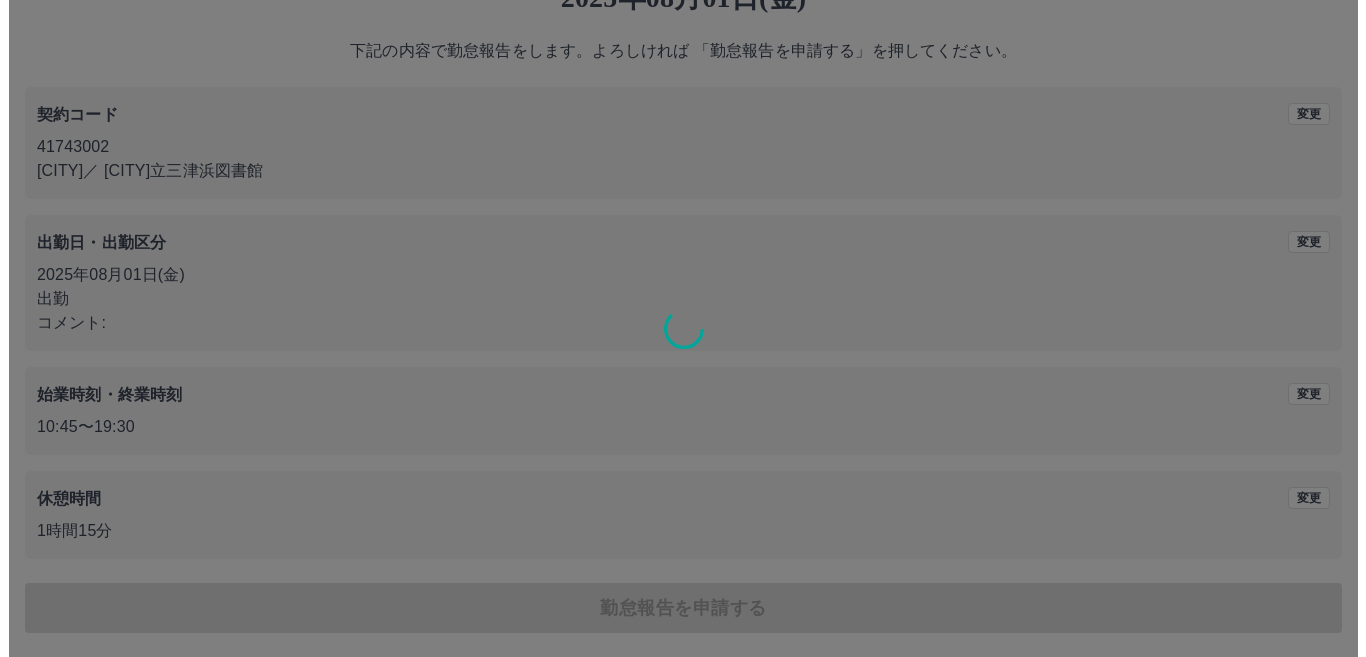 scroll, scrollTop: 0, scrollLeft: 0, axis: both 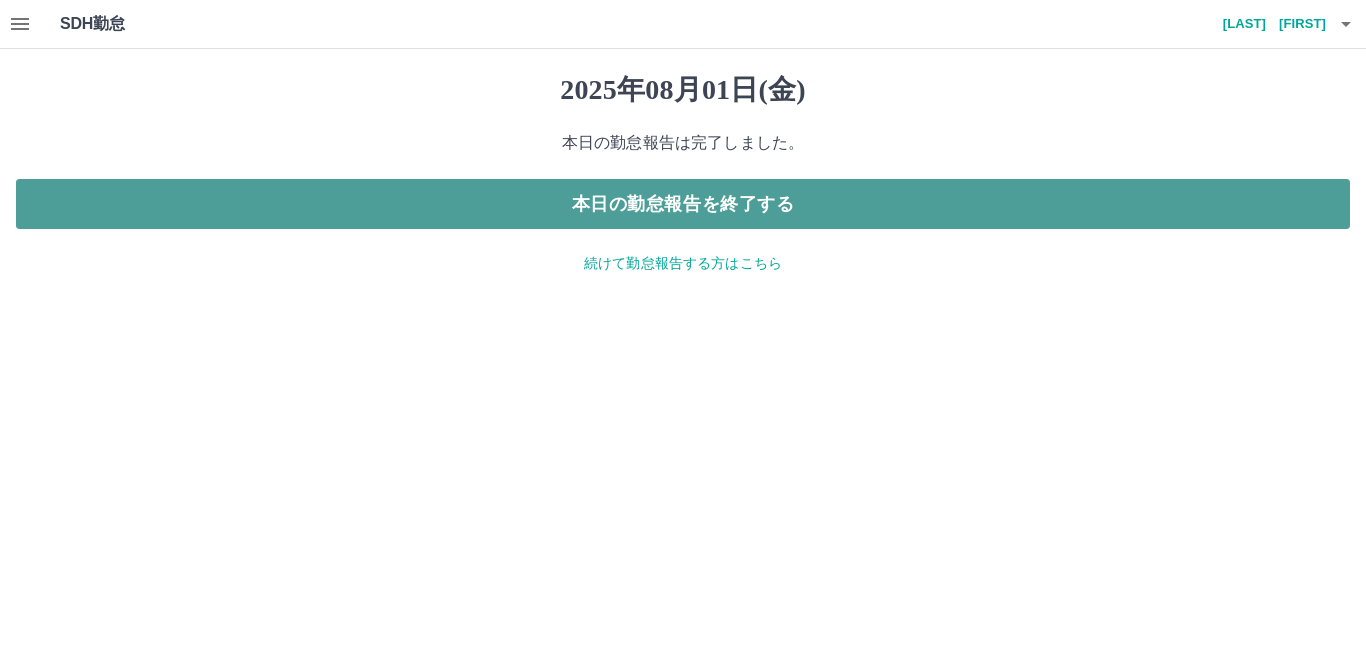 click on "本日の勤怠報告を終了する" at bounding box center (683, 204) 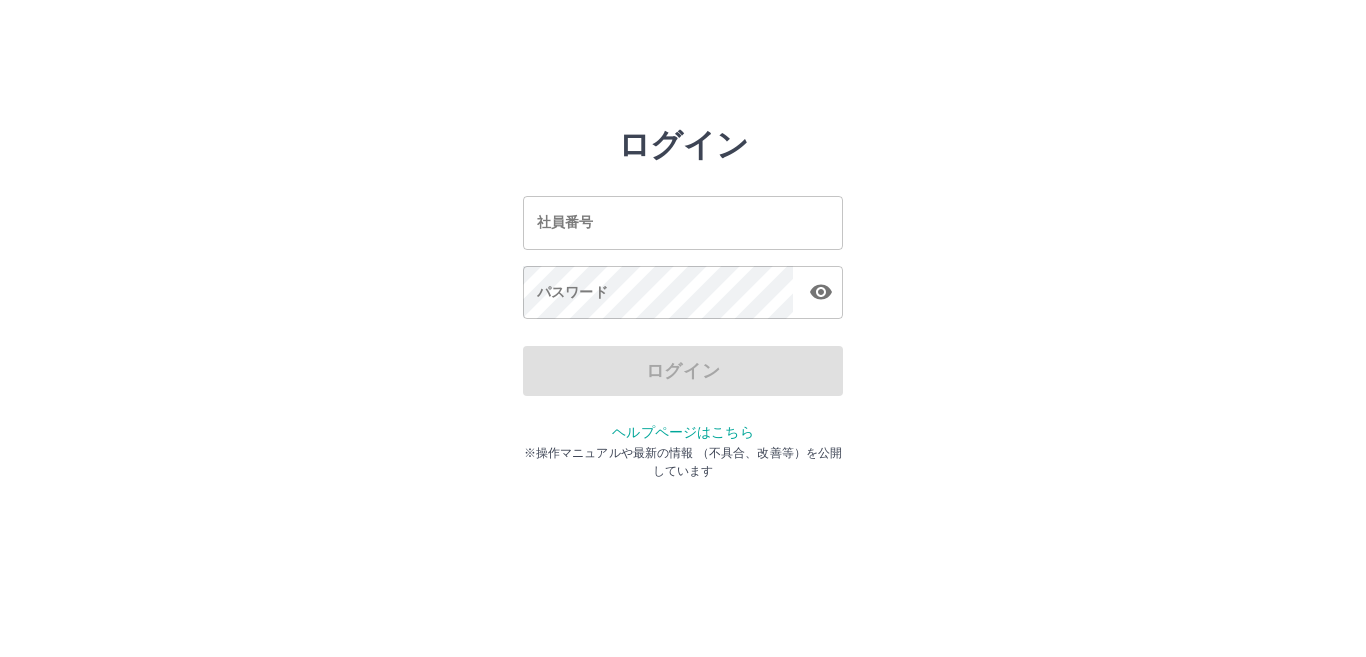 scroll, scrollTop: 0, scrollLeft: 0, axis: both 